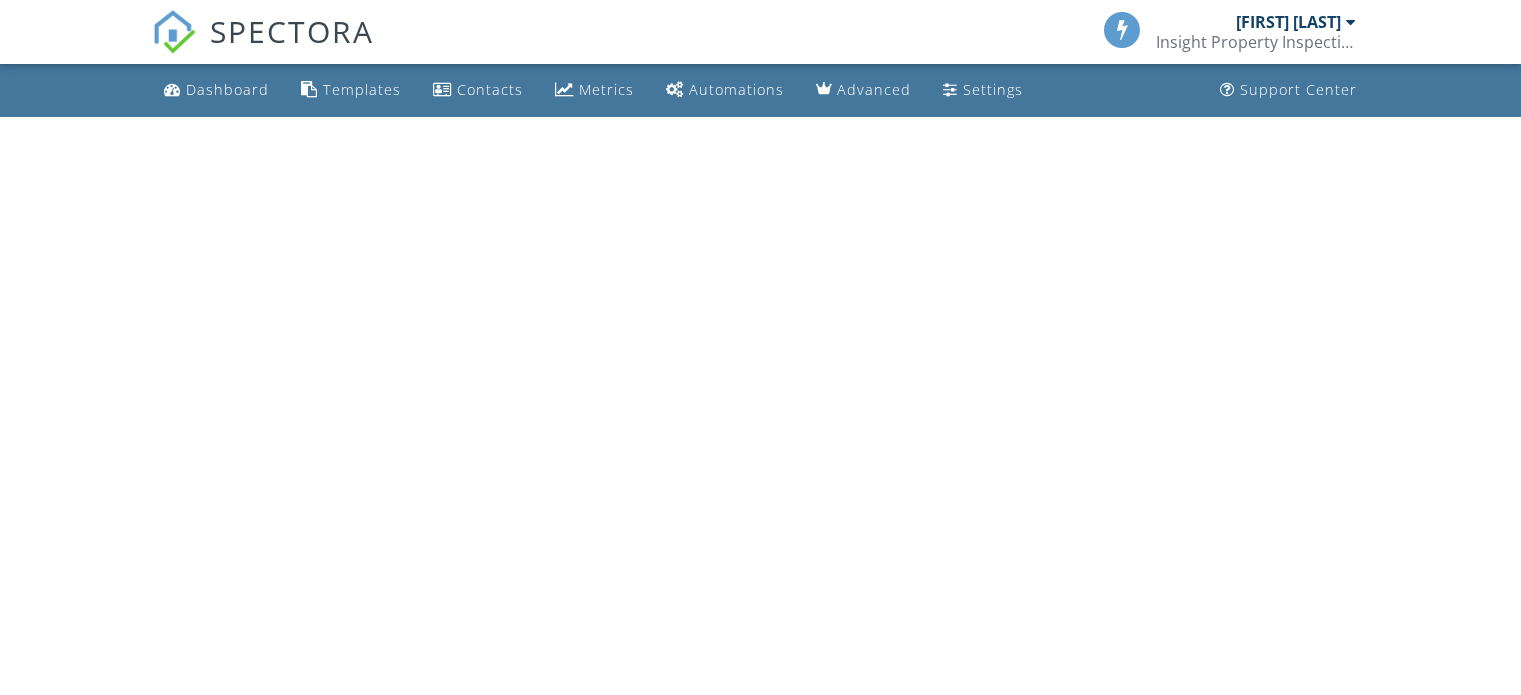 scroll, scrollTop: 0, scrollLeft: 0, axis: both 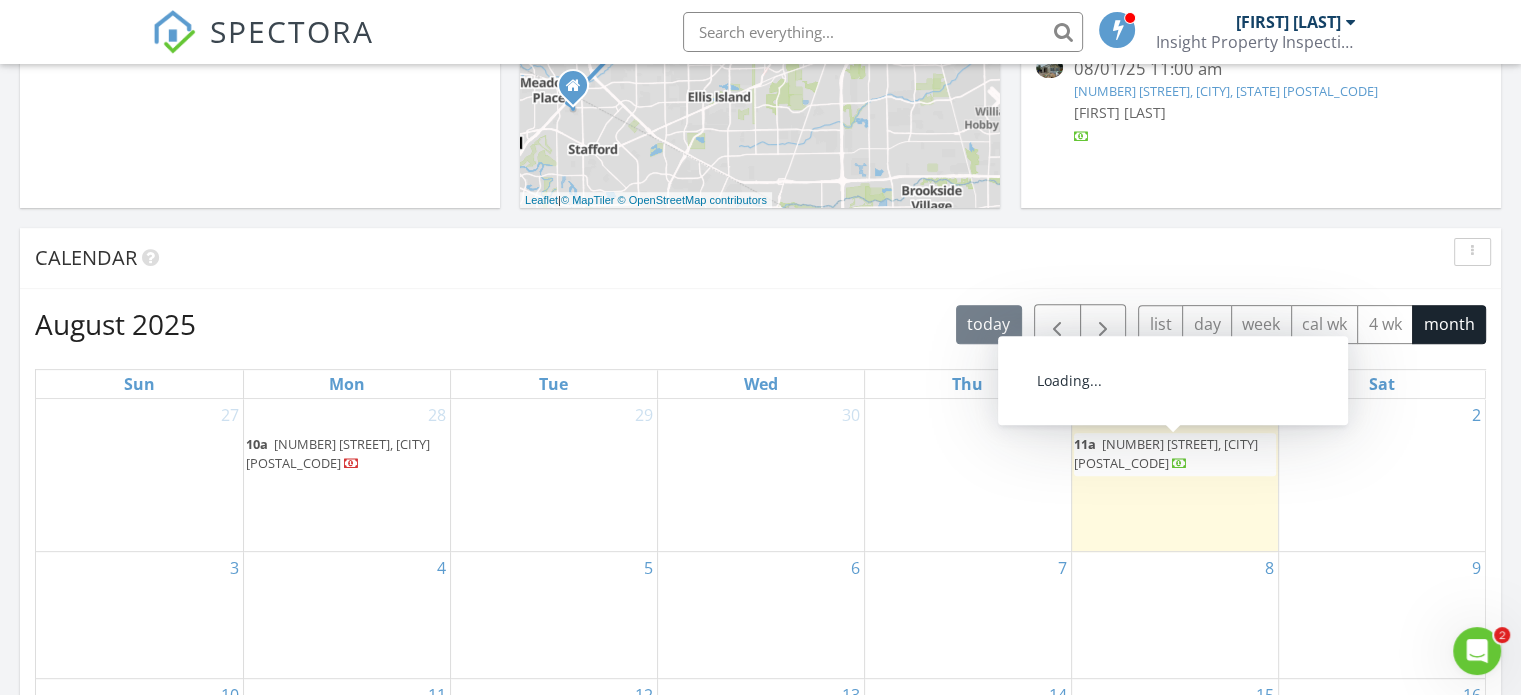 click on "11a
7811 Sandra St, Houston 77016" at bounding box center (1175, 454) 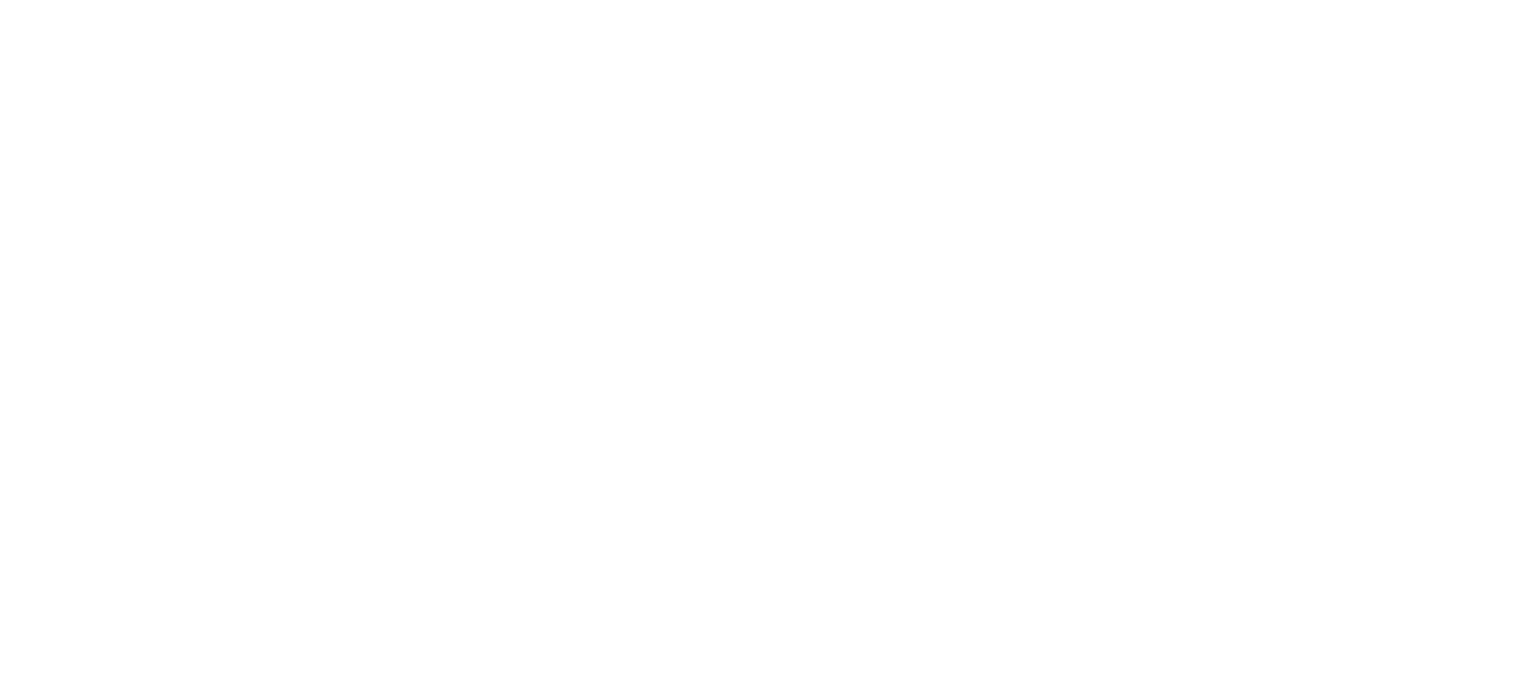 scroll, scrollTop: 0, scrollLeft: 0, axis: both 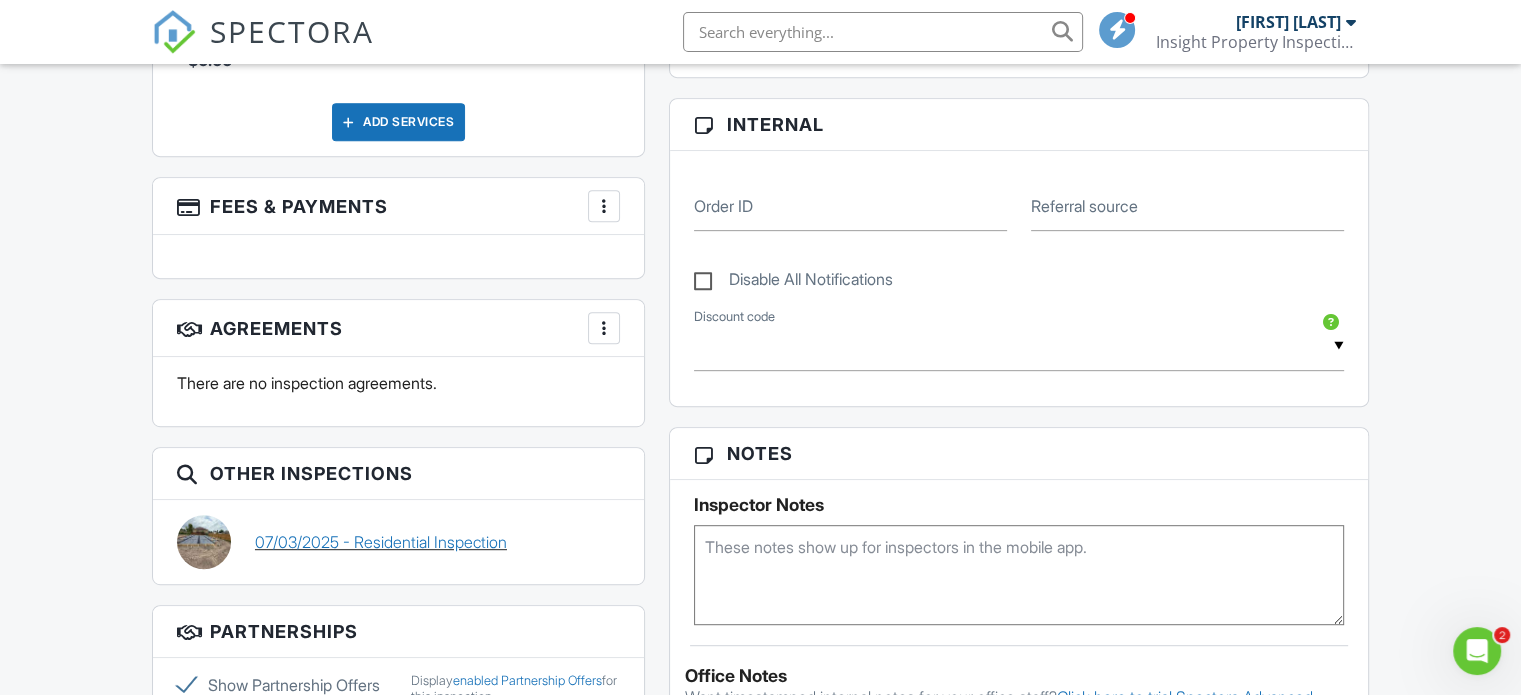 click on "07/03/2025 - Residential Inspection" at bounding box center [381, 542] 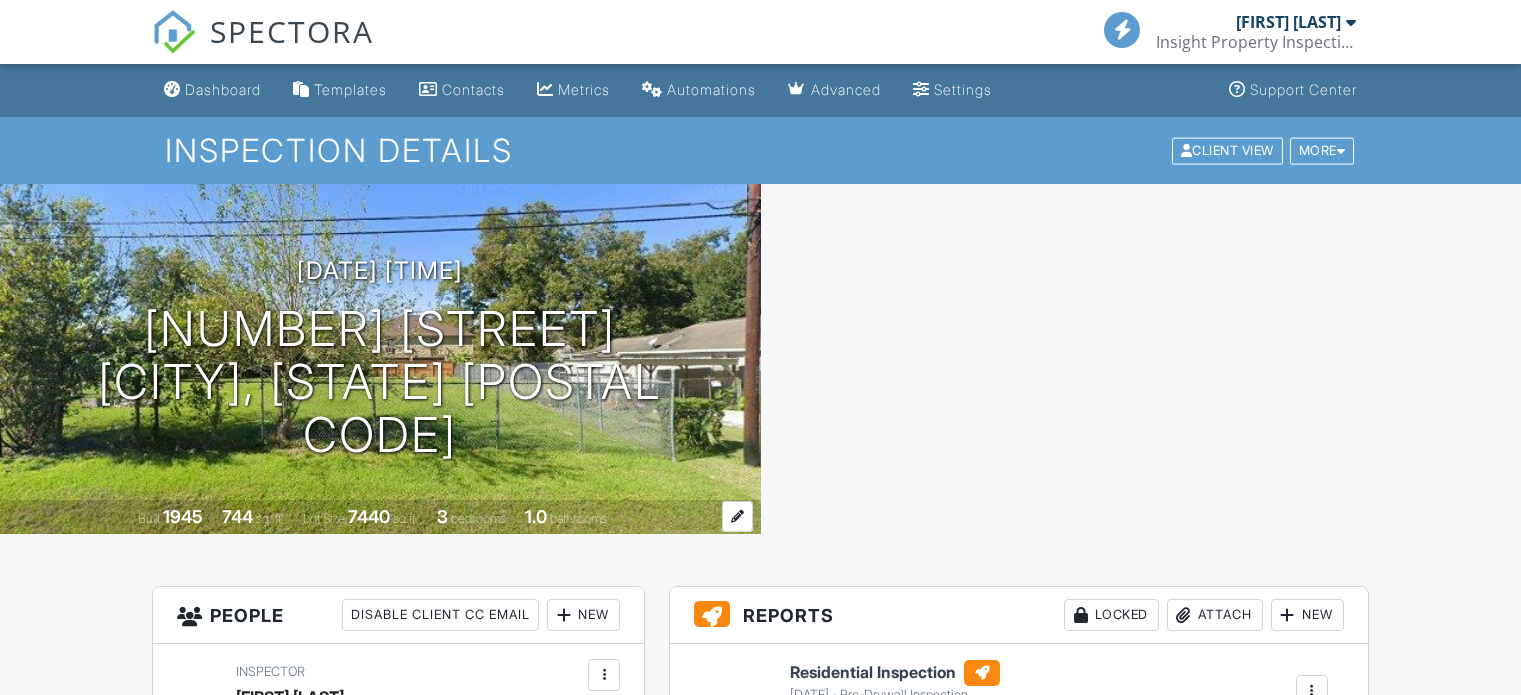 scroll, scrollTop: 0, scrollLeft: 0, axis: both 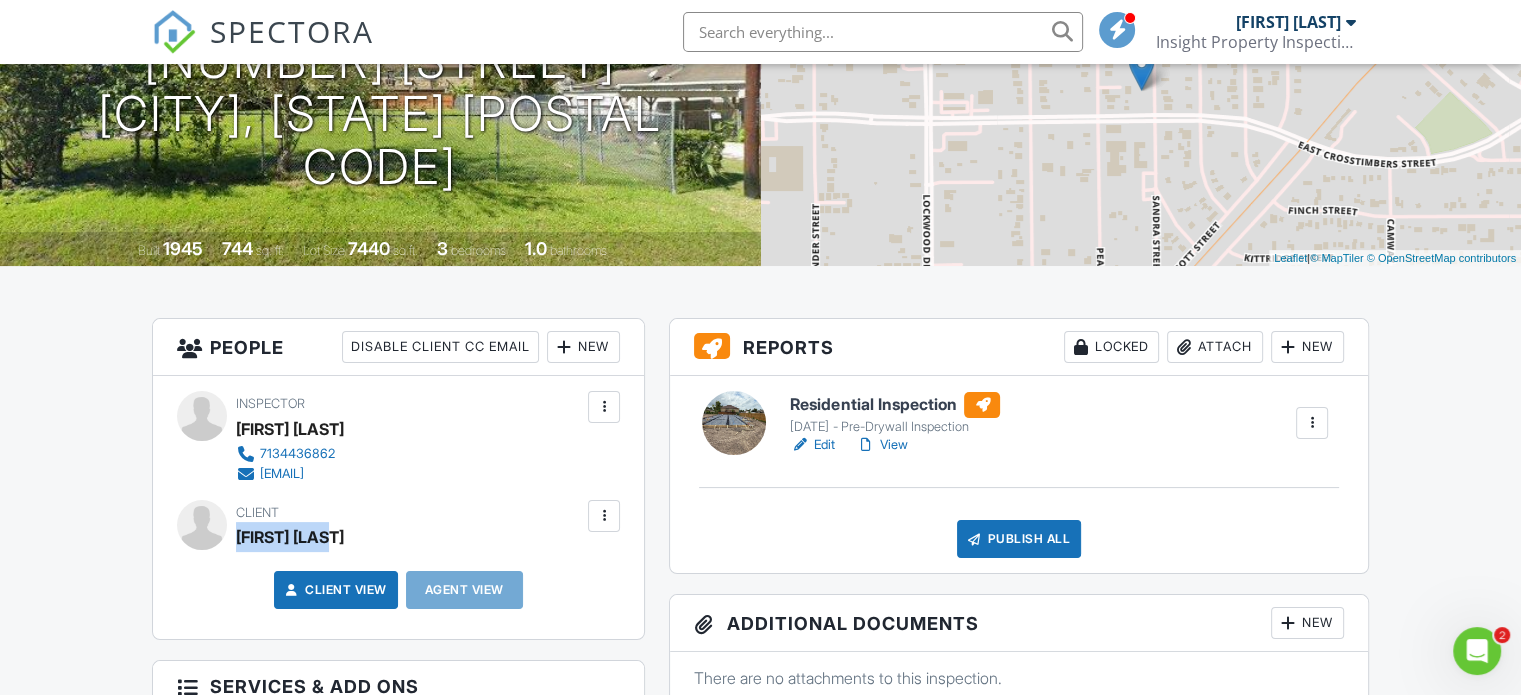 drag, startPoint x: 328, startPoint y: 535, endPoint x: 238, endPoint y: 539, distance: 90.088844 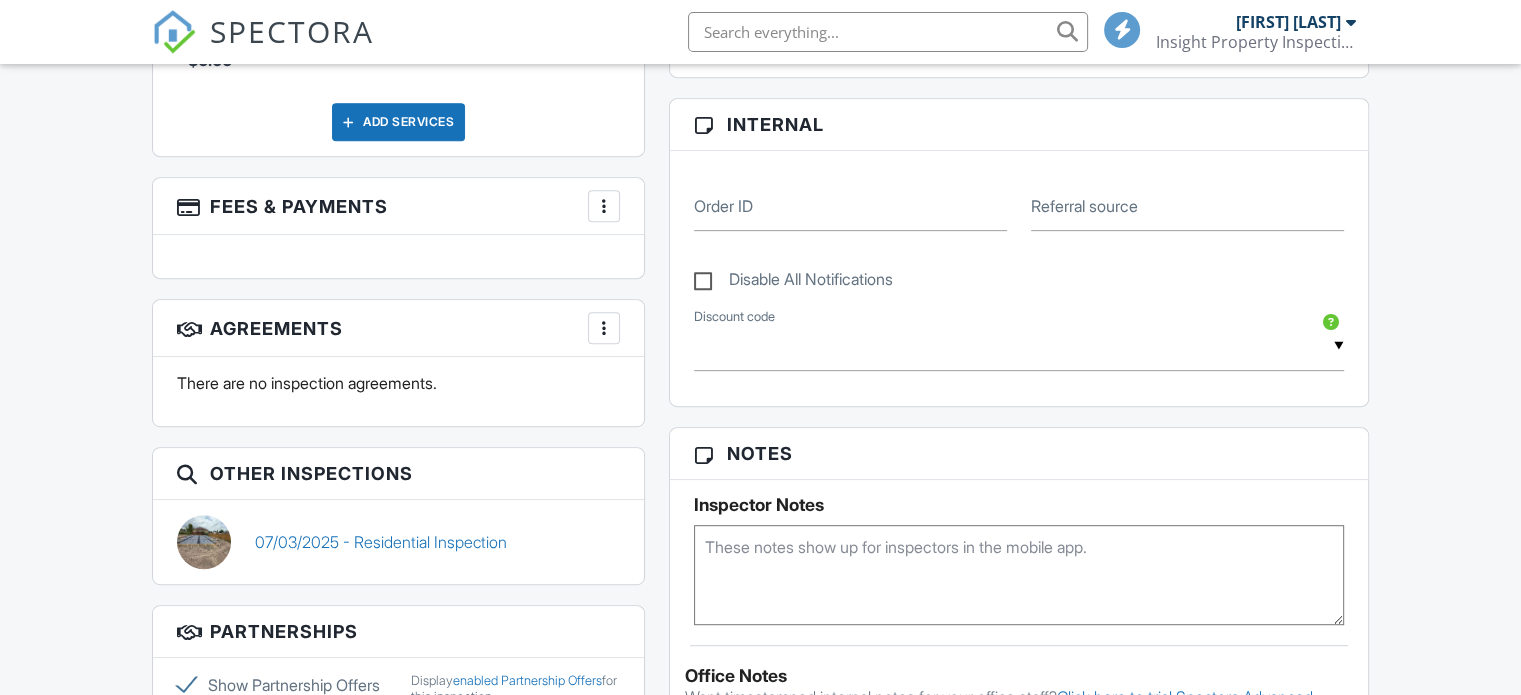 scroll, scrollTop: 912, scrollLeft: 0, axis: vertical 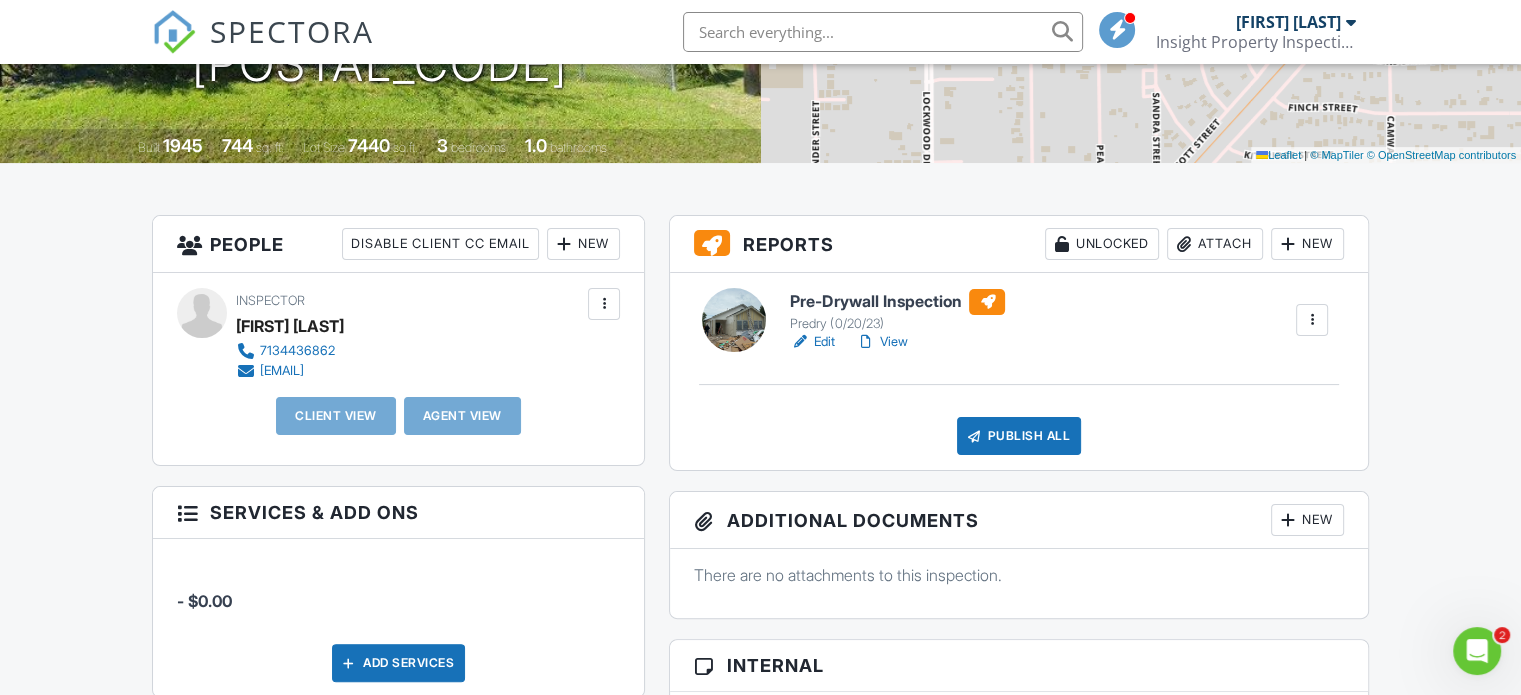 click on "New" at bounding box center (583, 244) 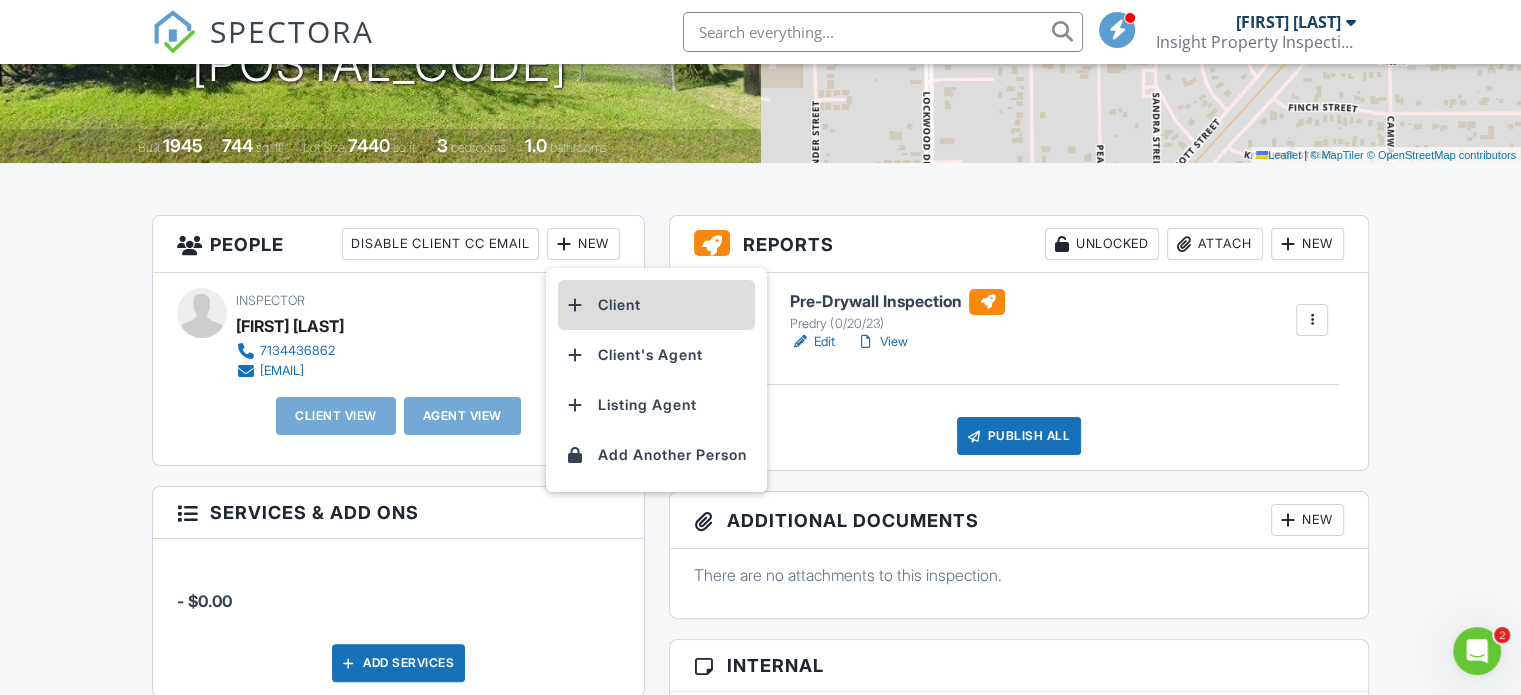 click on "Client" at bounding box center [656, 305] 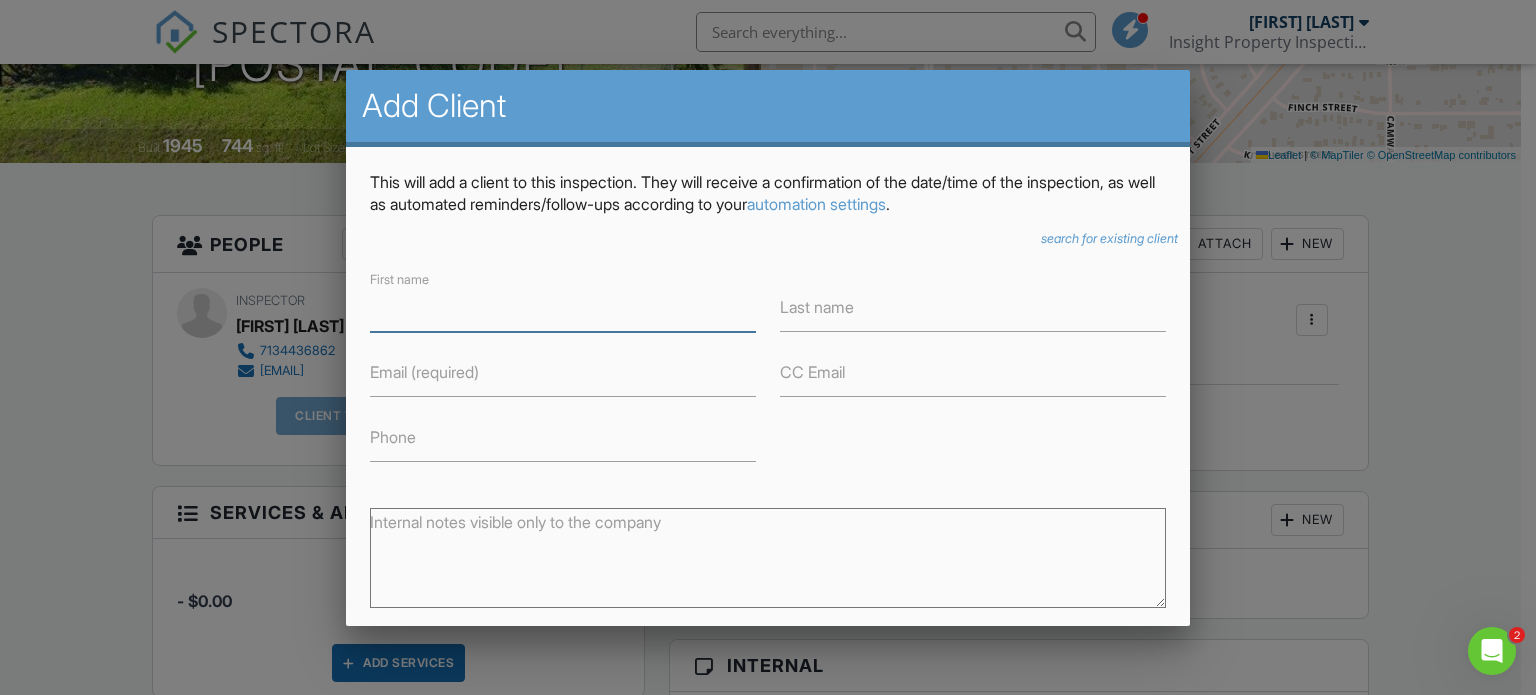 paste on "[FIRST] [LAST]" 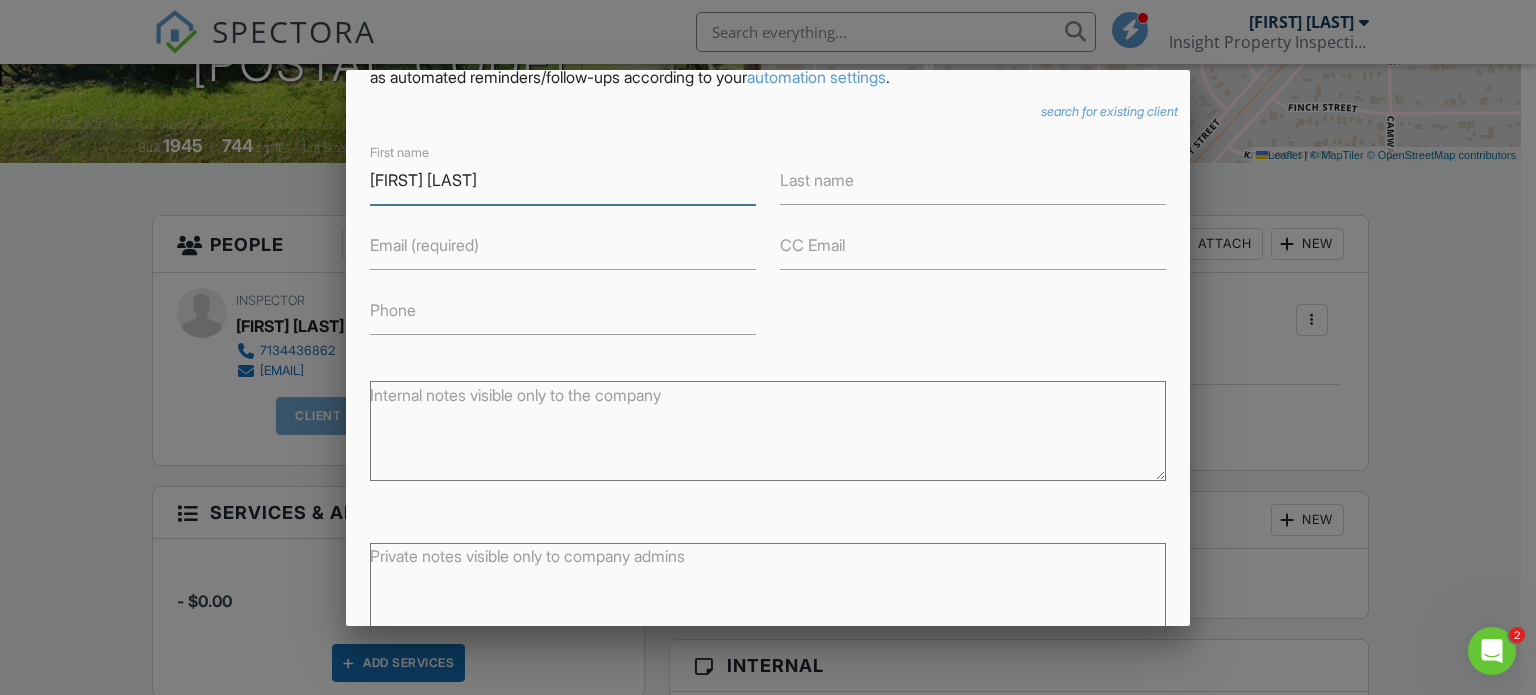 scroll, scrollTop: 104, scrollLeft: 0, axis: vertical 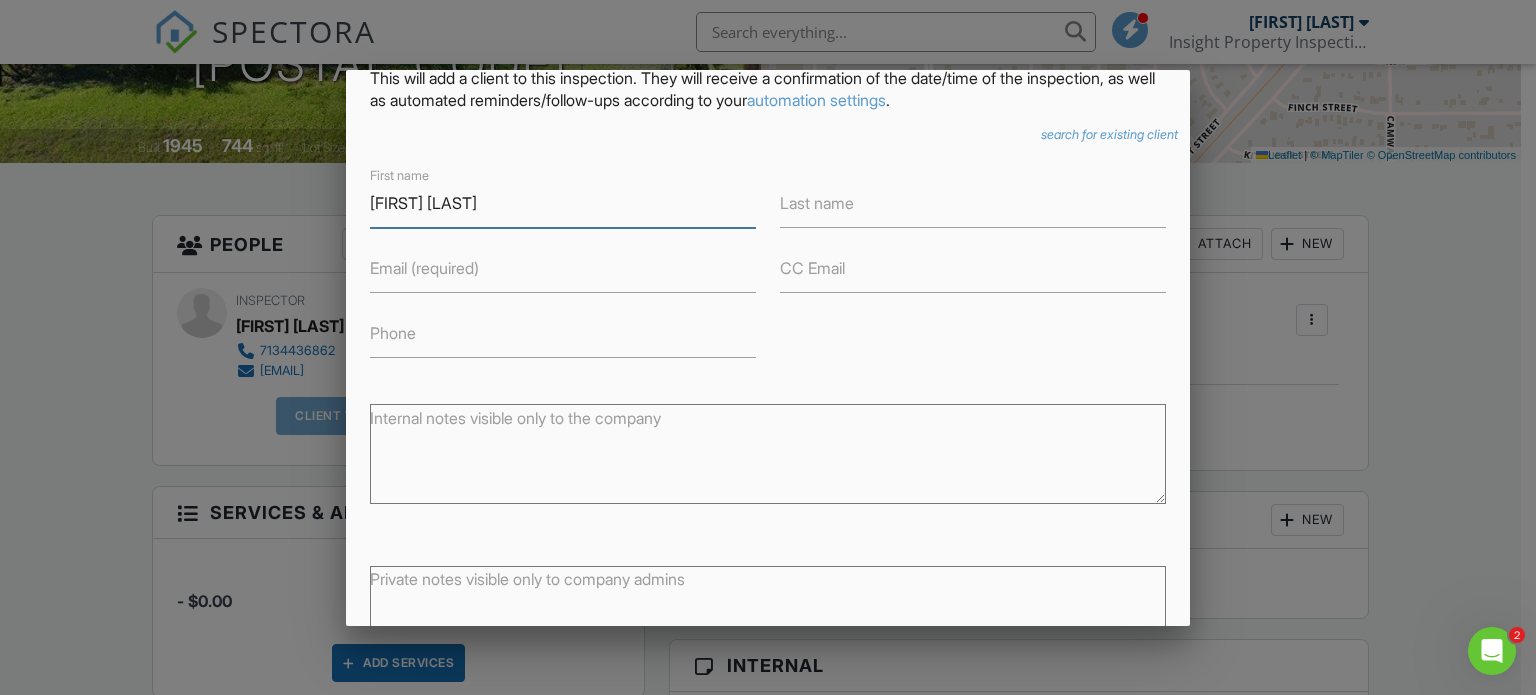 click on "[FIRST] [LAST]" at bounding box center [563, 203] 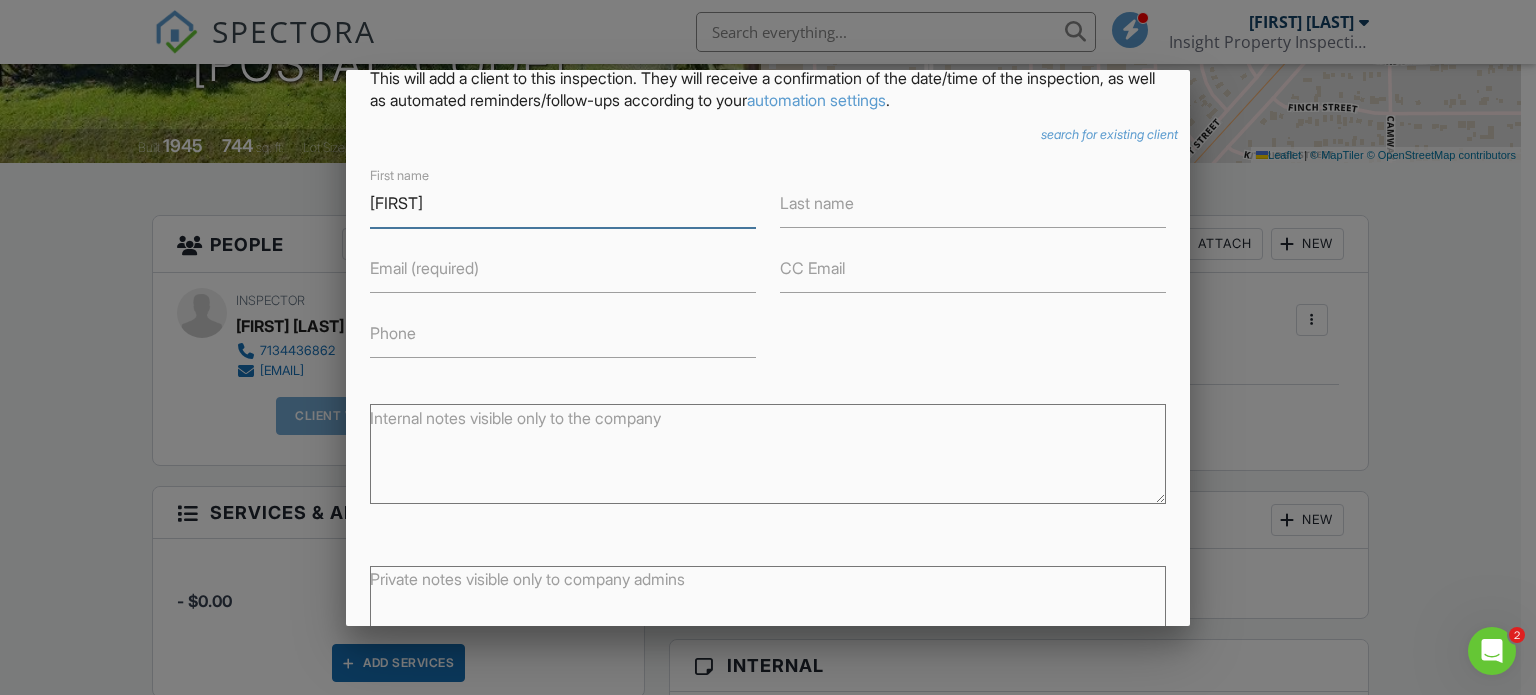 type on "[FIRST]" 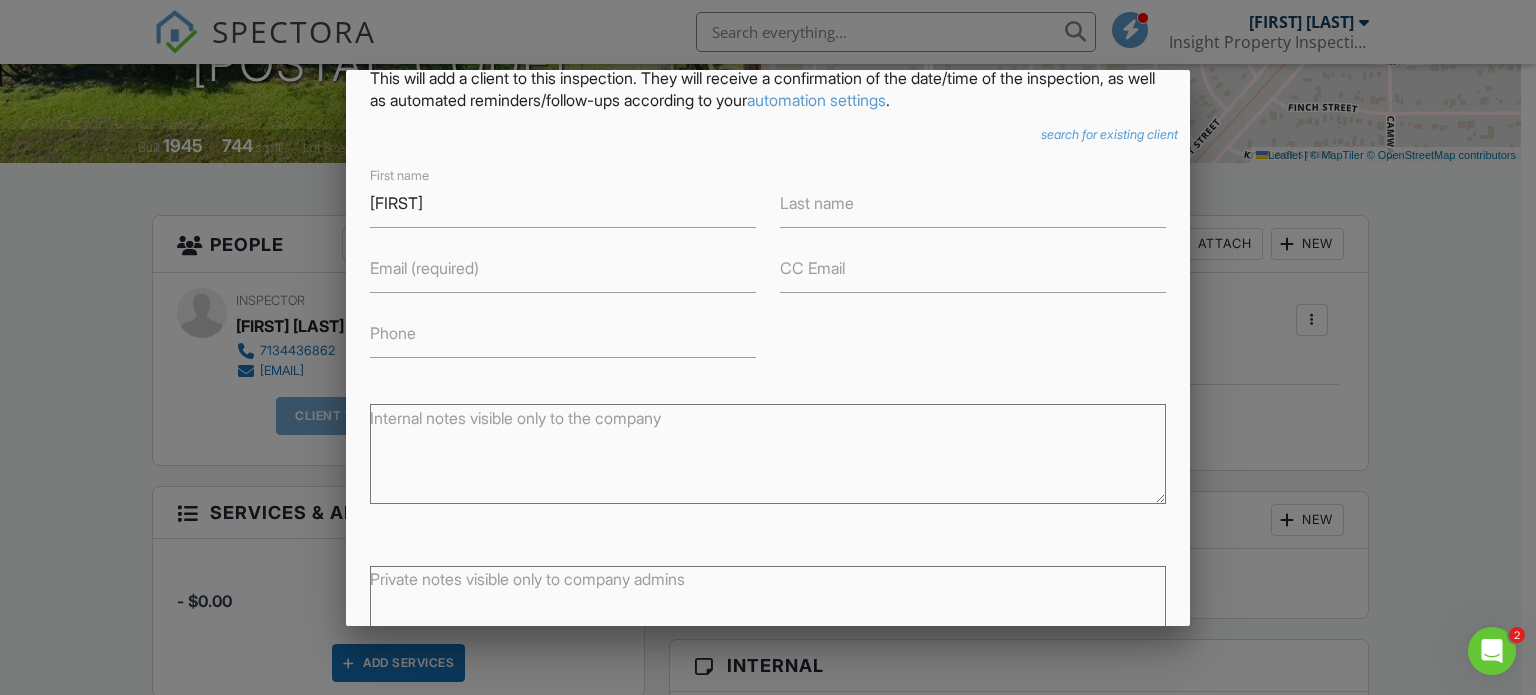 click on "Last name" at bounding box center (817, 203) 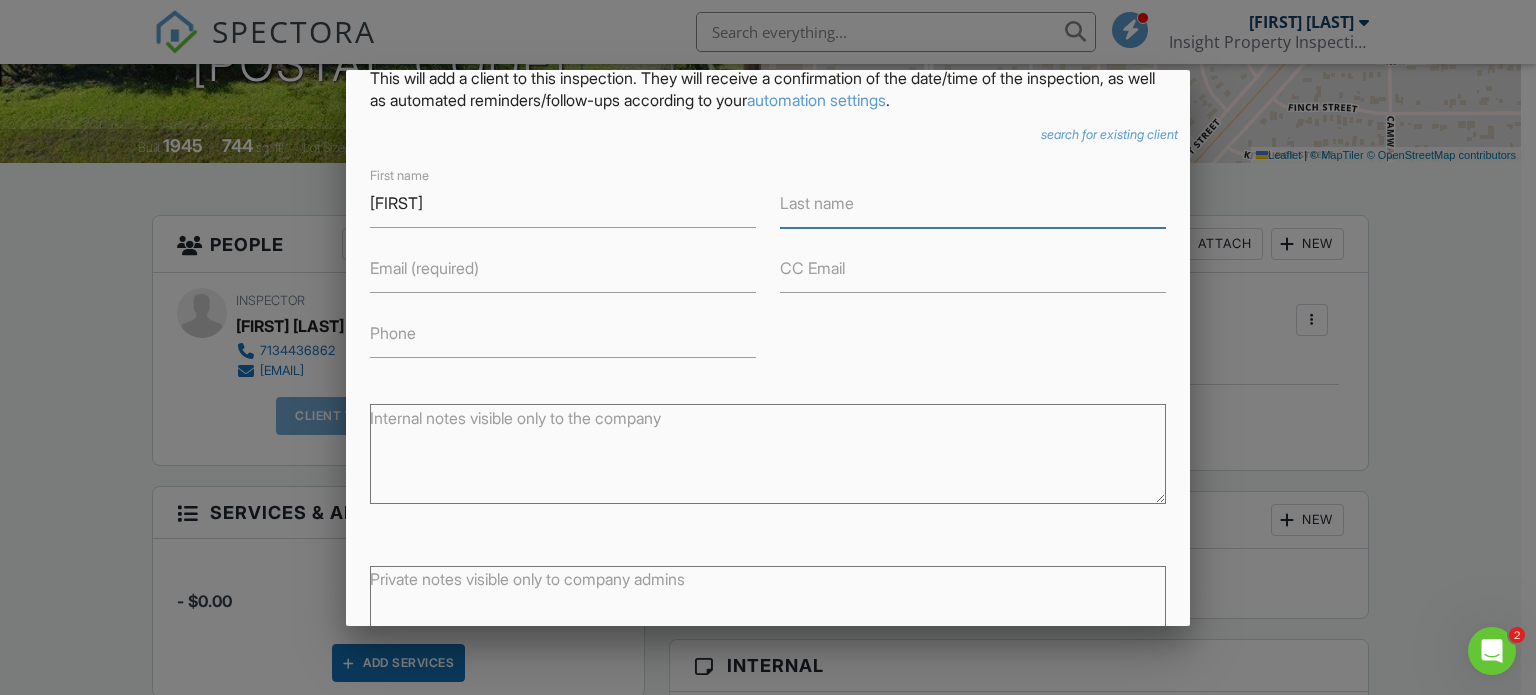 click on "Last name" at bounding box center [973, 203] 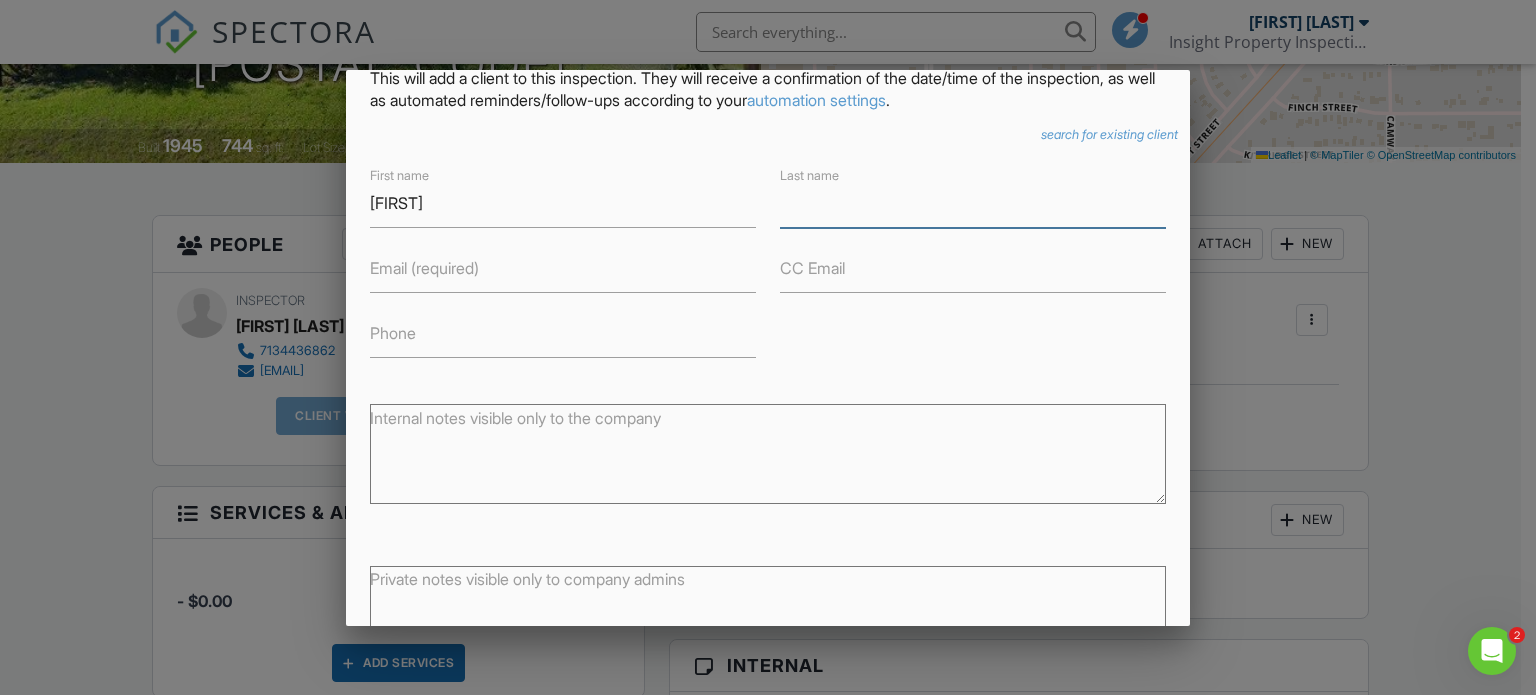 paste on "Scott" 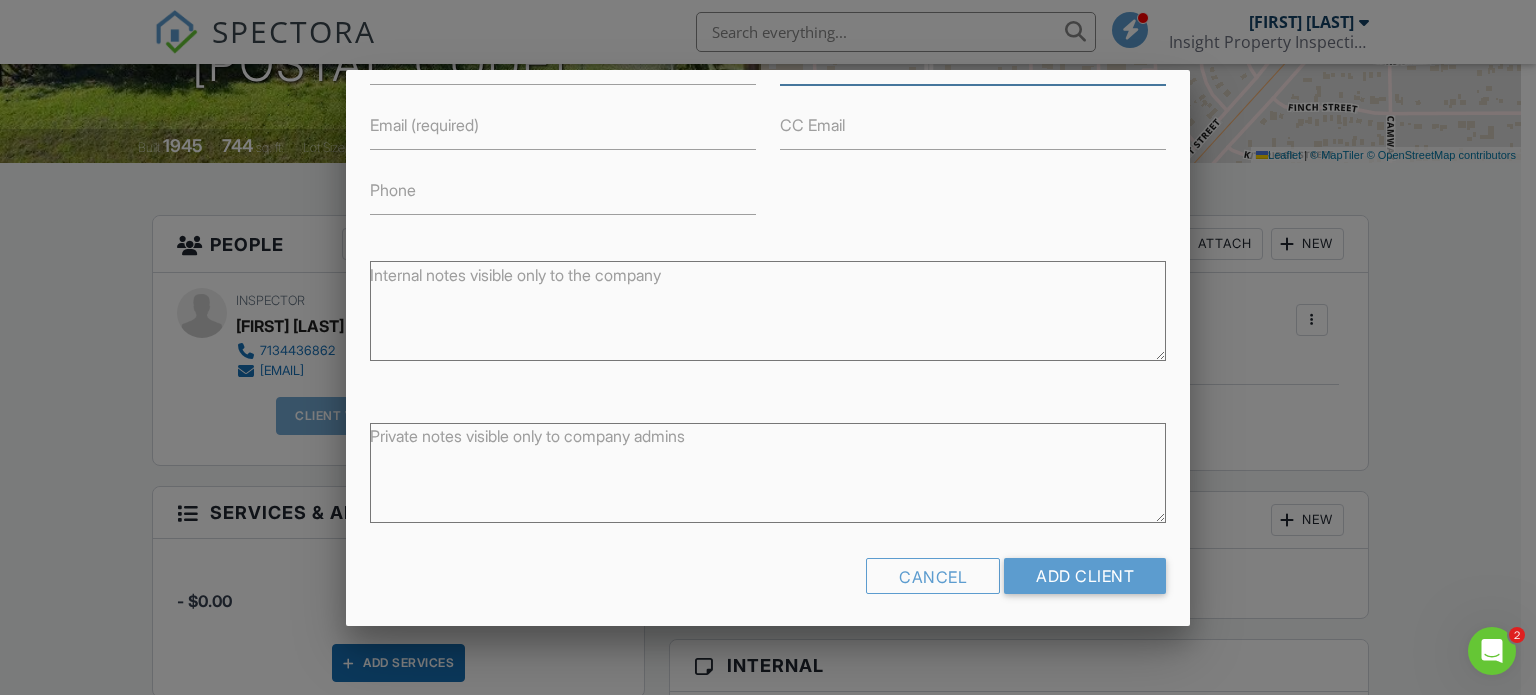 scroll, scrollTop: 254, scrollLeft: 0, axis: vertical 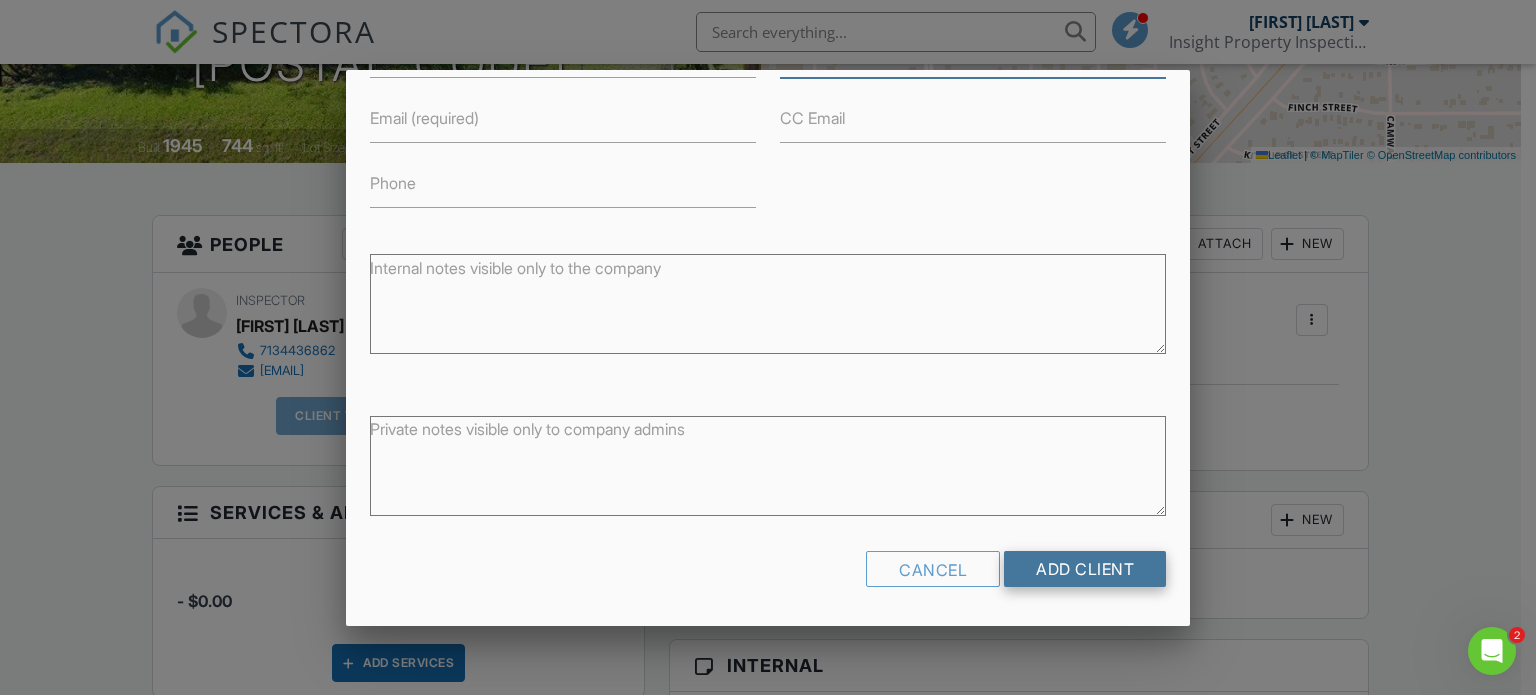 type on "Scott" 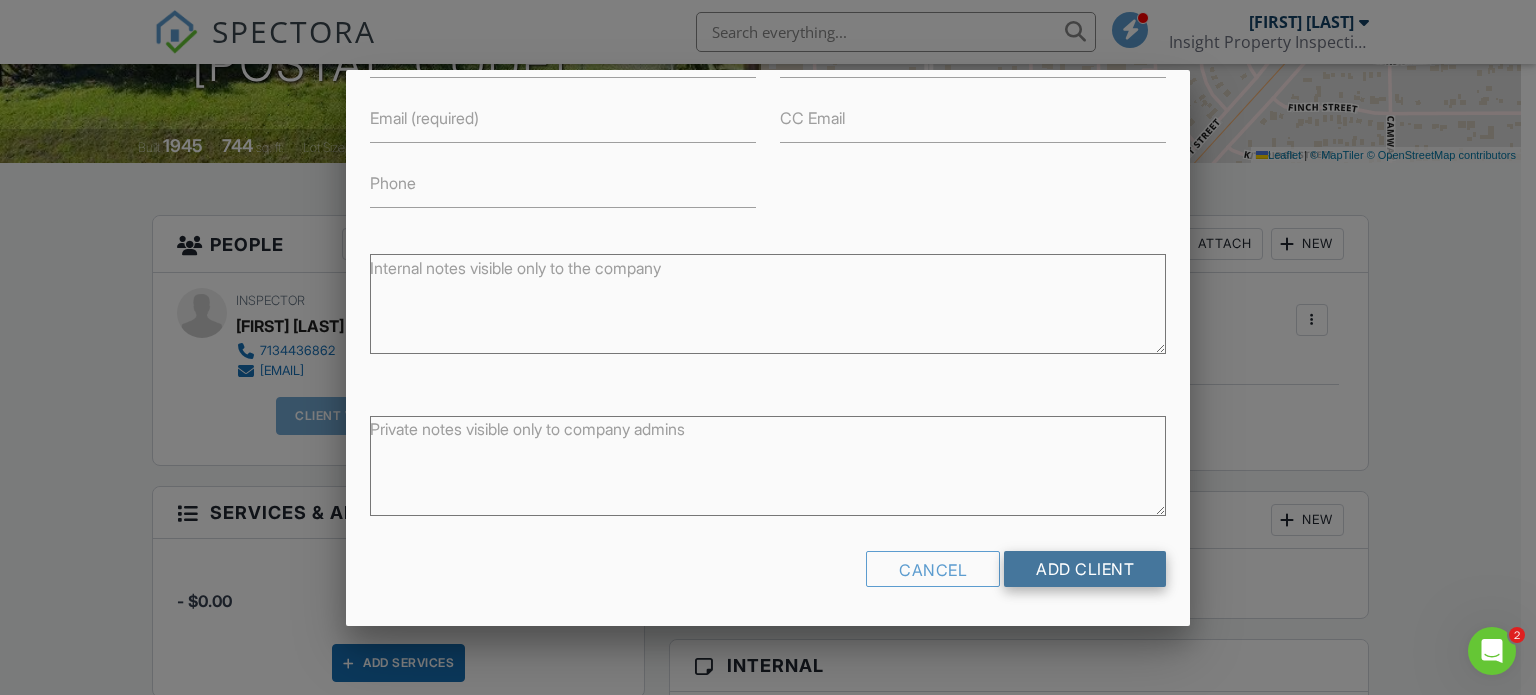 click on "Add Client" at bounding box center (1085, 569) 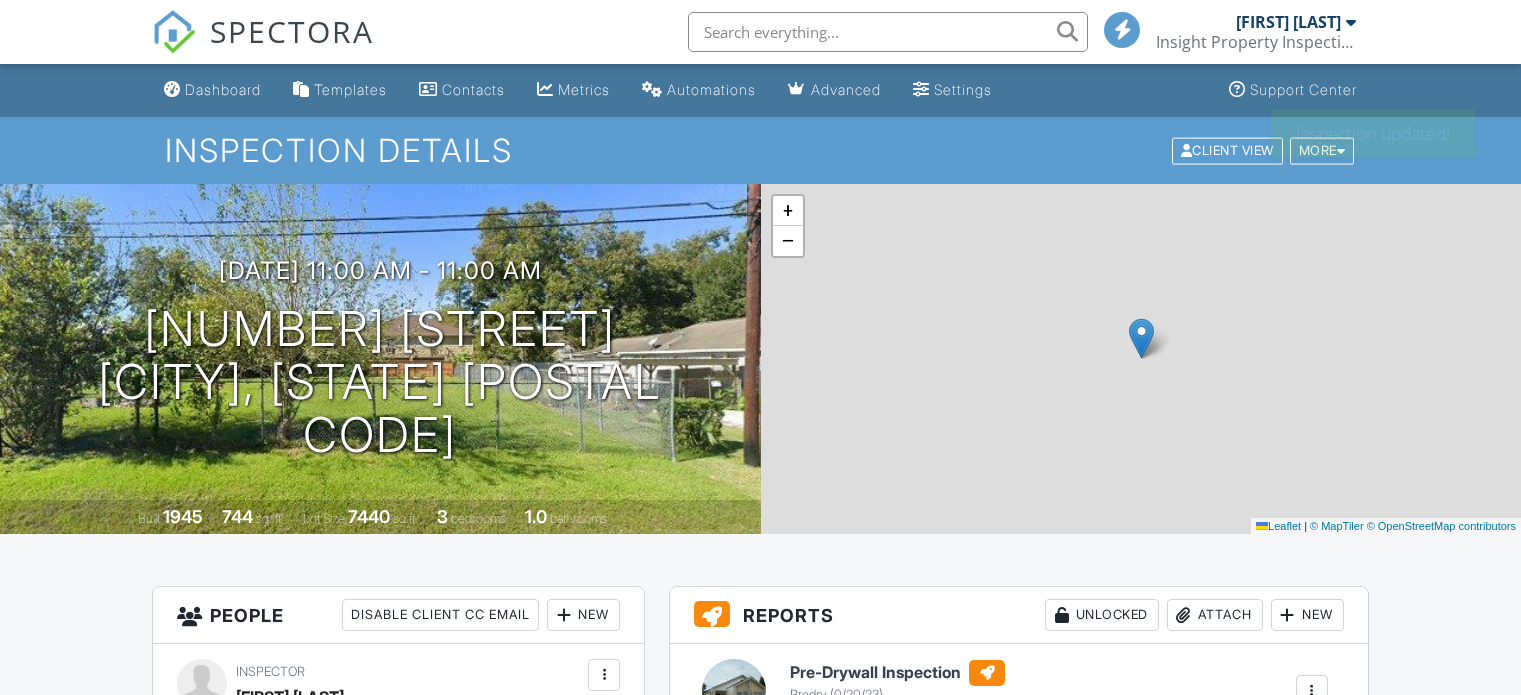 scroll, scrollTop: 0, scrollLeft: 0, axis: both 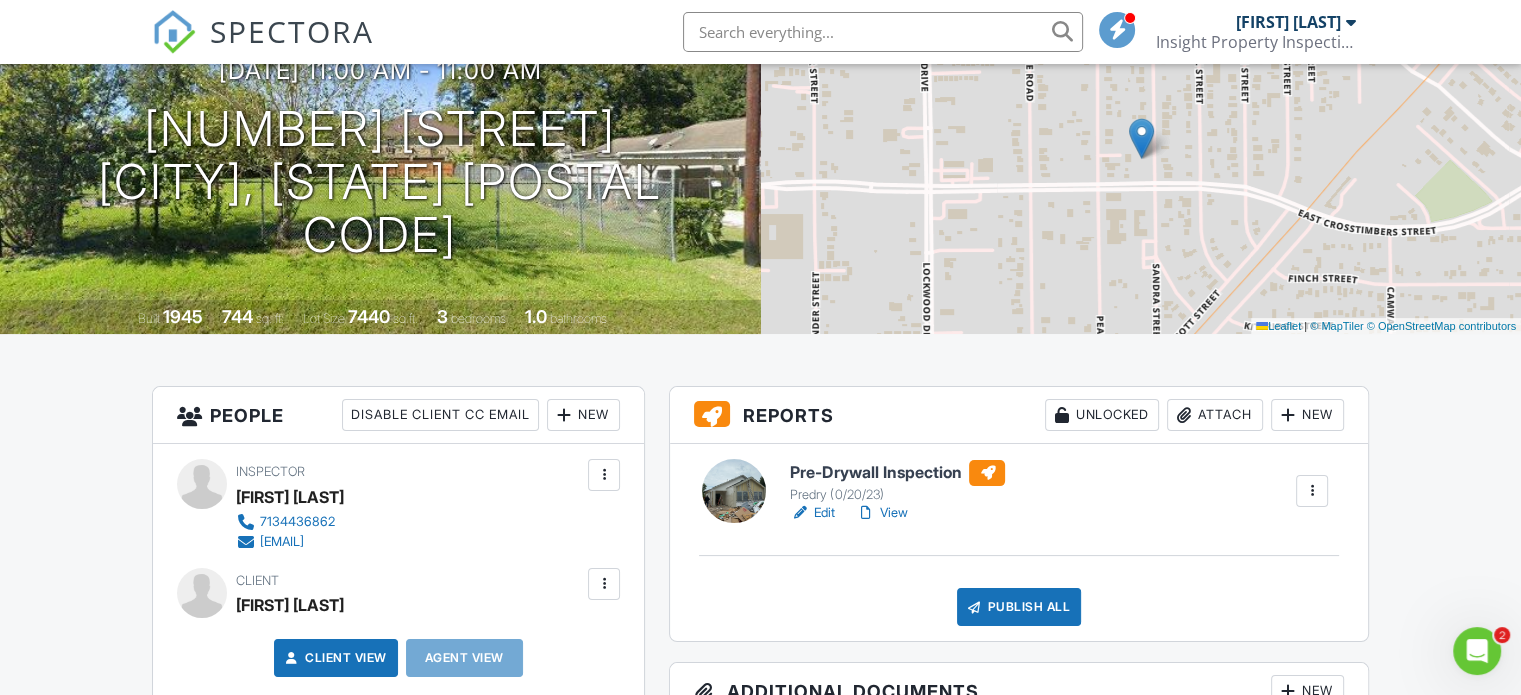 click on "View" at bounding box center (881, 513) 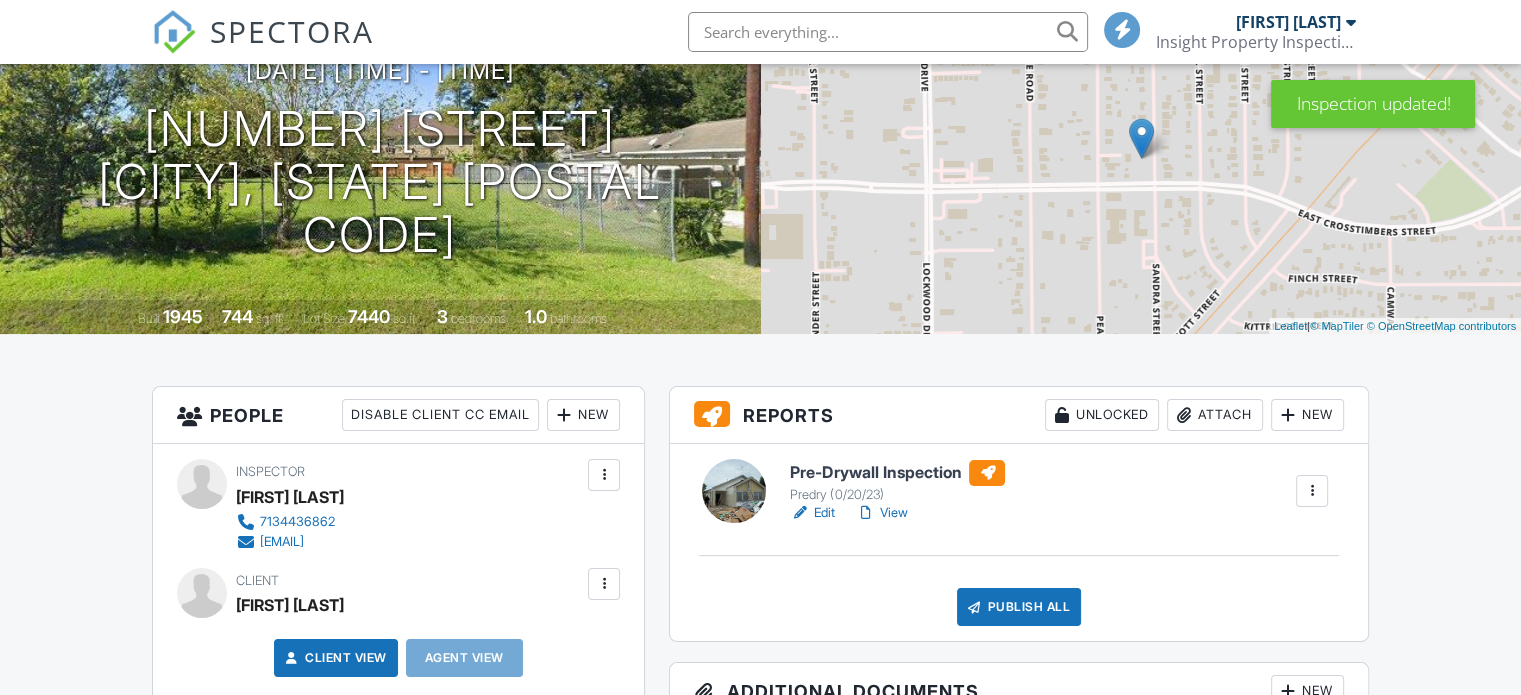 scroll, scrollTop: 200, scrollLeft: 0, axis: vertical 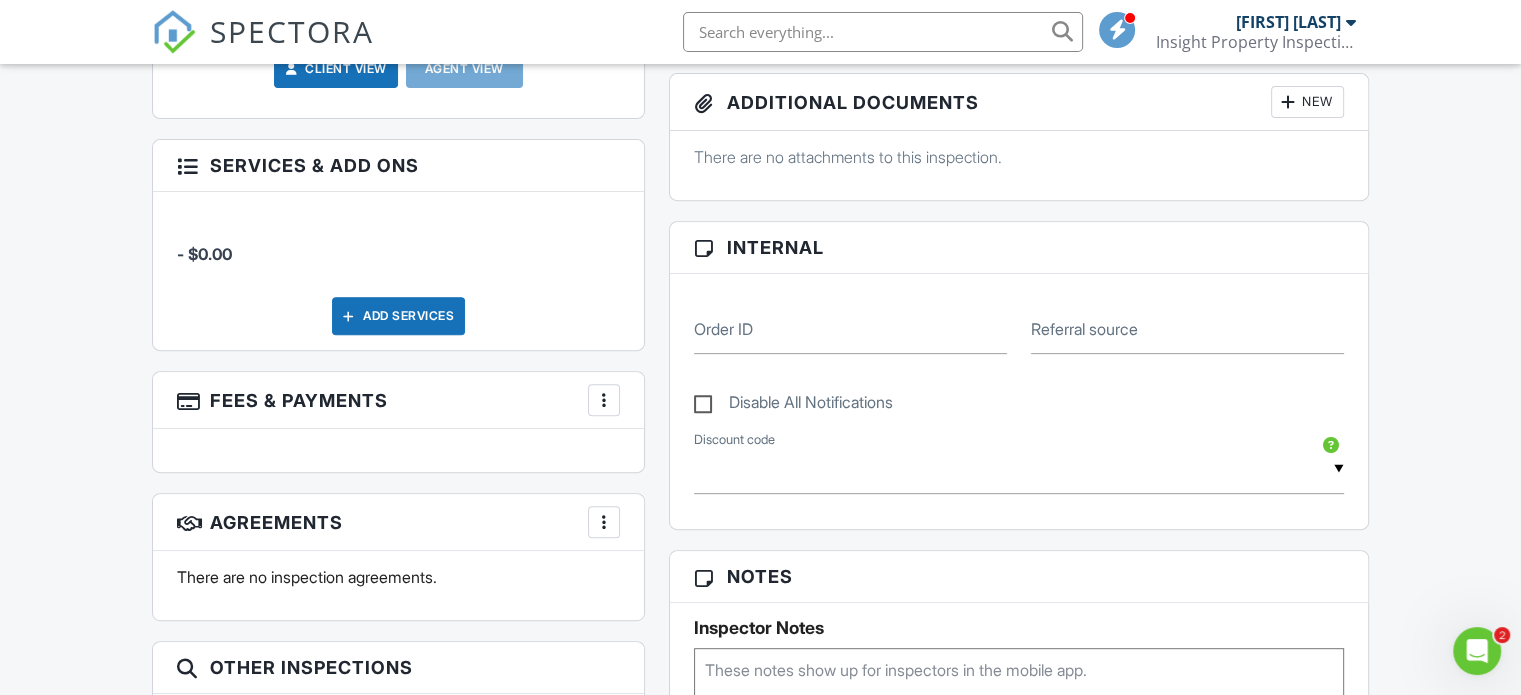 click at bounding box center (604, 400) 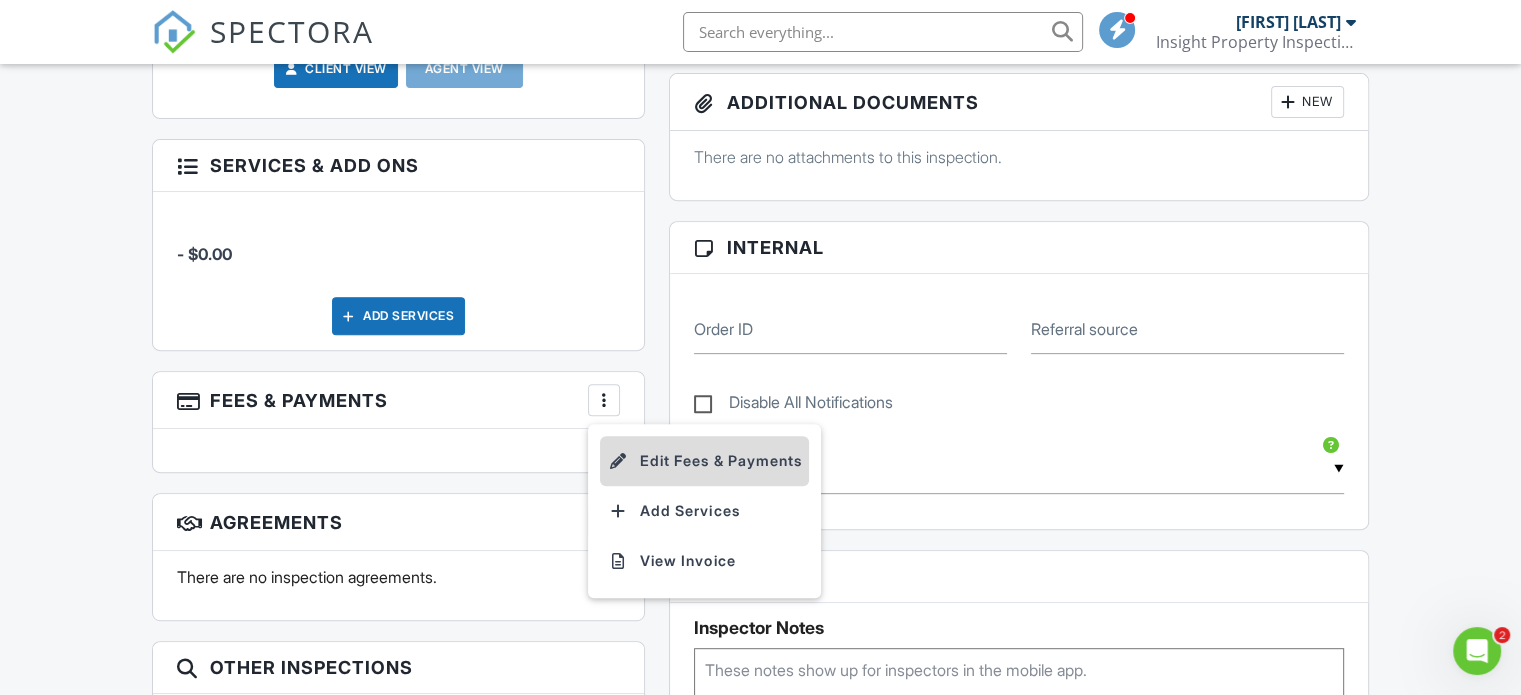 click on "Edit Fees & Payments" at bounding box center [704, 461] 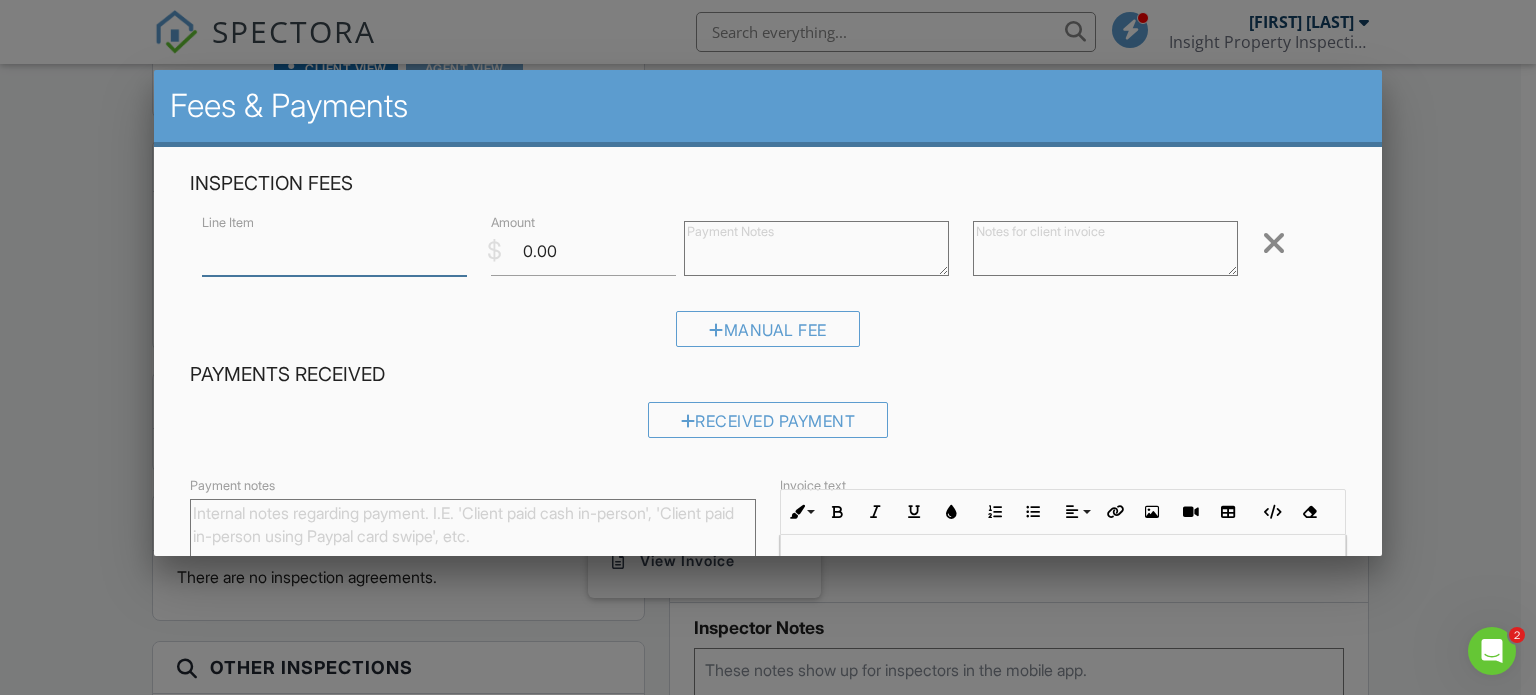 click on "Line Item" at bounding box center [334, 251] 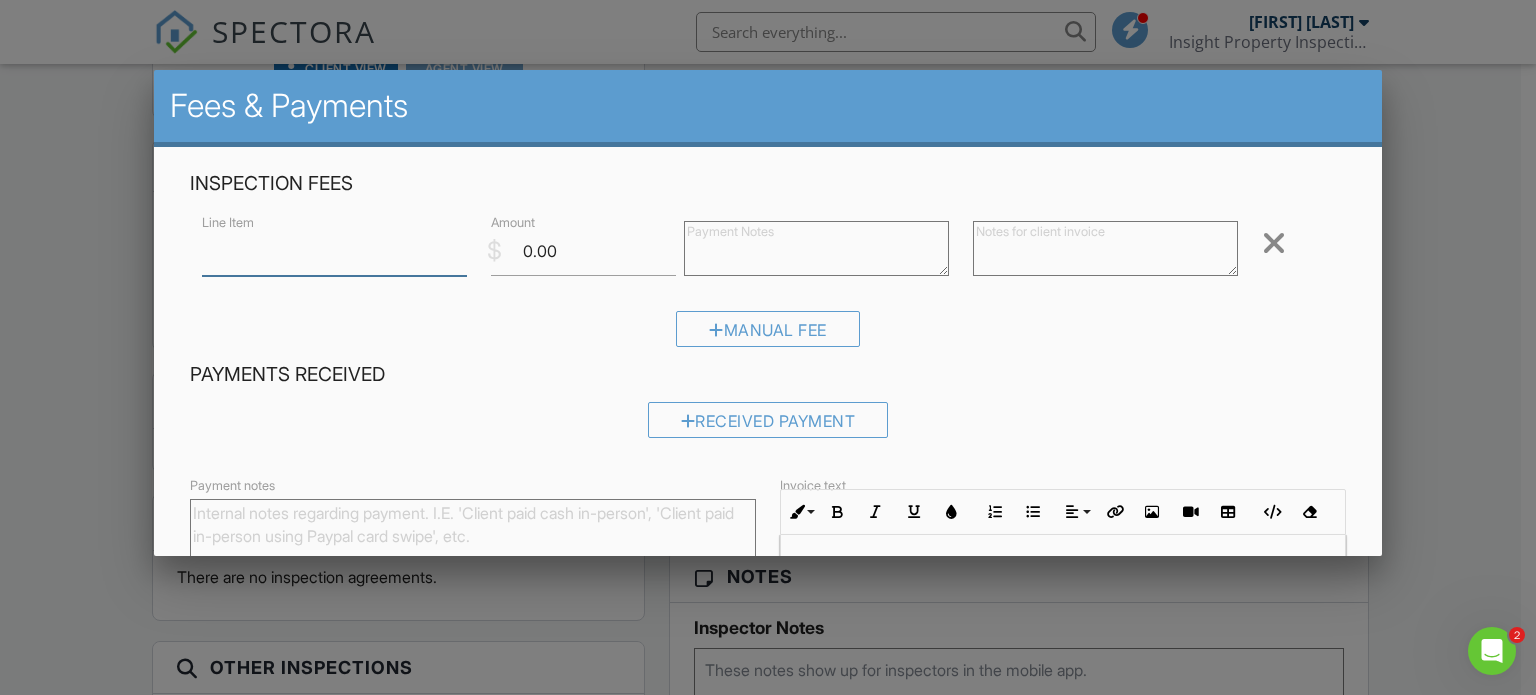 type on "Home Inspection" 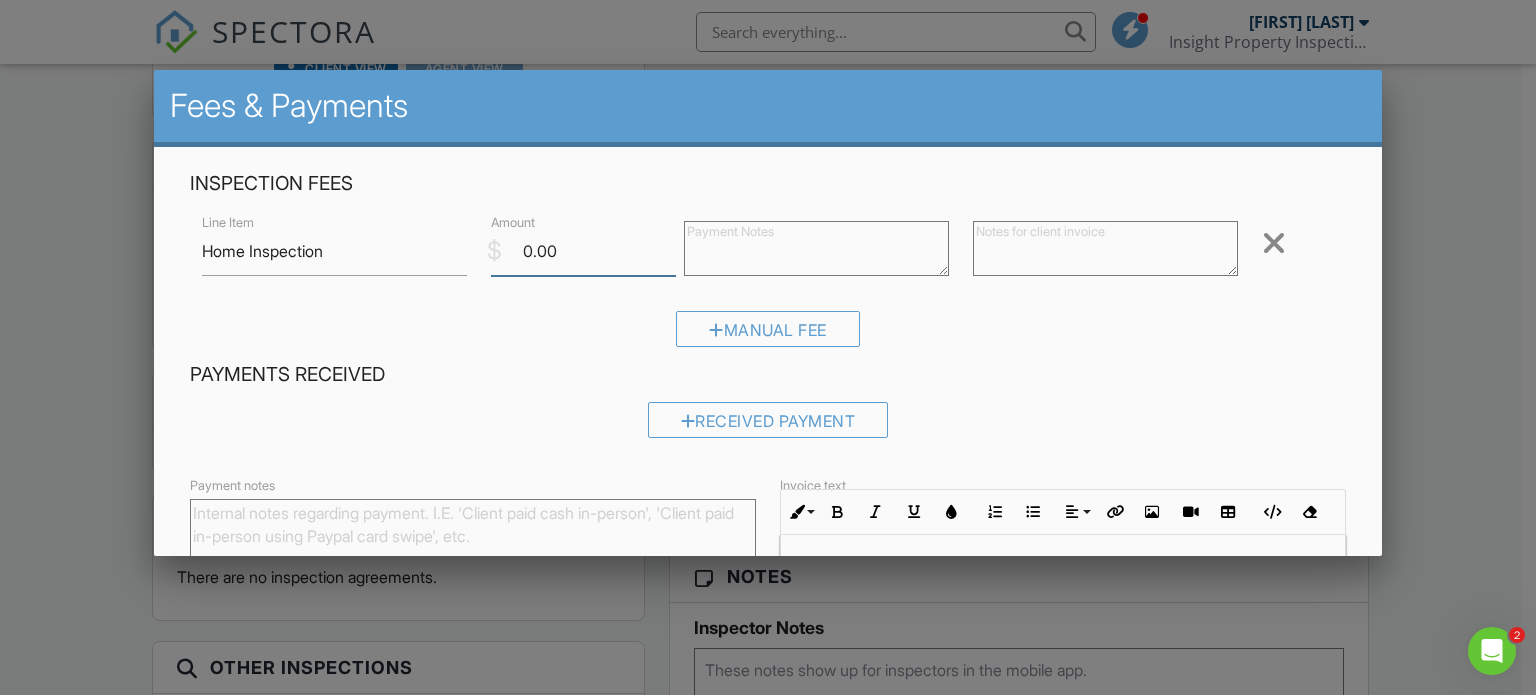 click on "0.00" at bounding box center [583, 251] 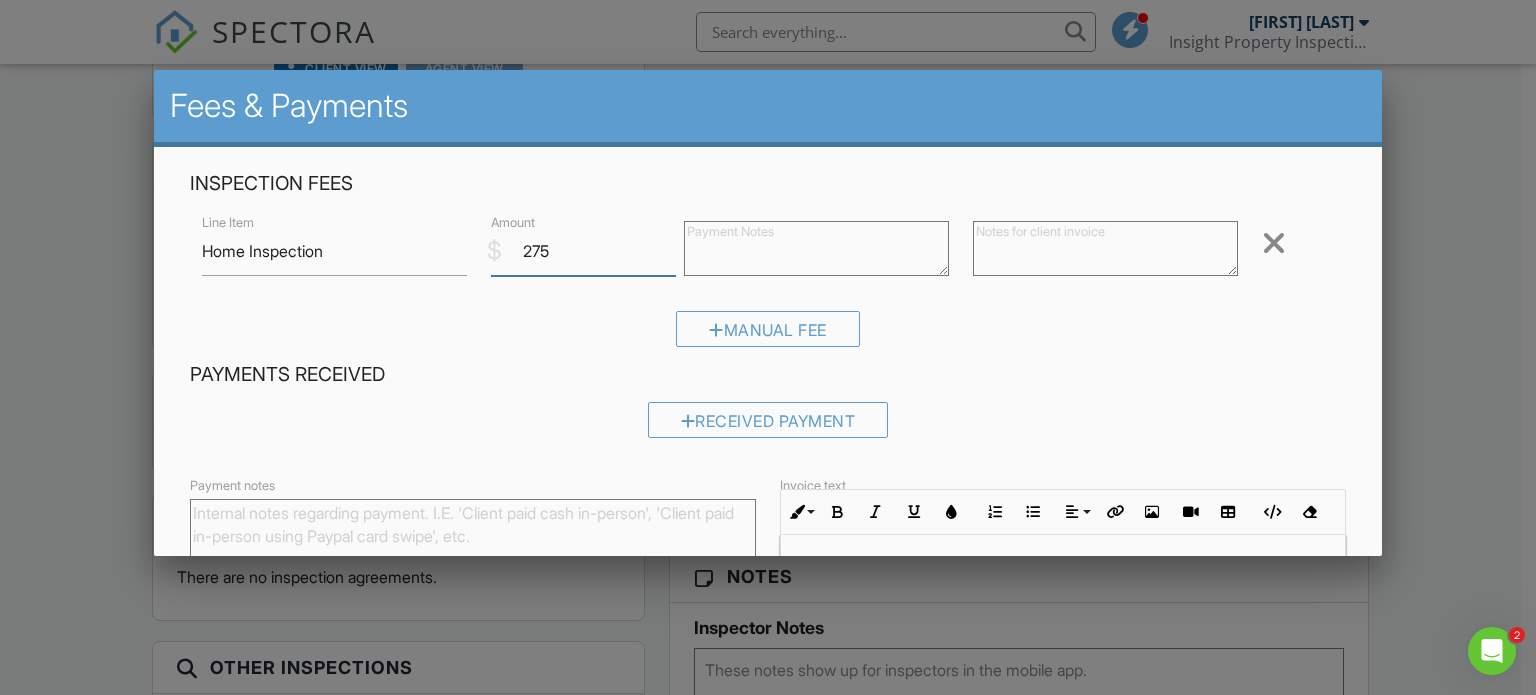 type on "275" 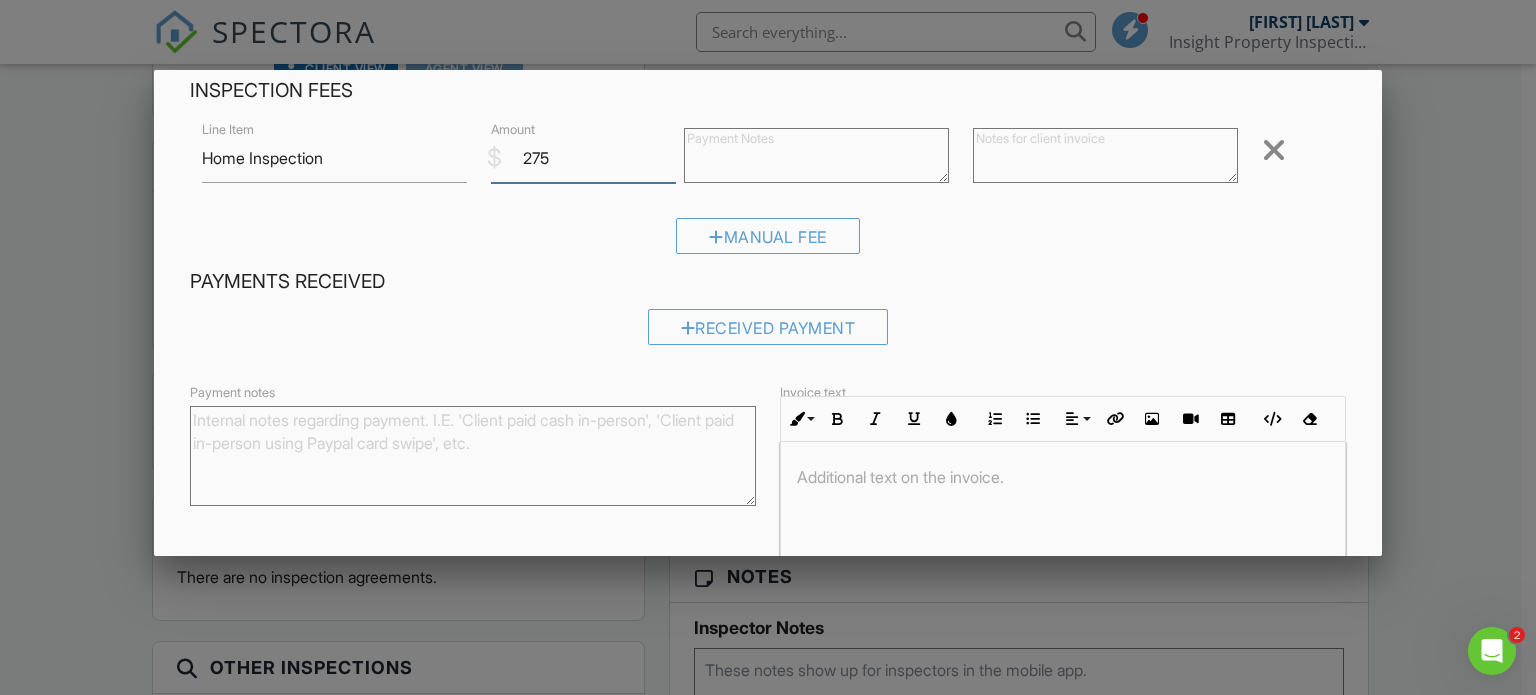 scroll, scrollTop: 224, scrollLeft: 0, axis: vertical 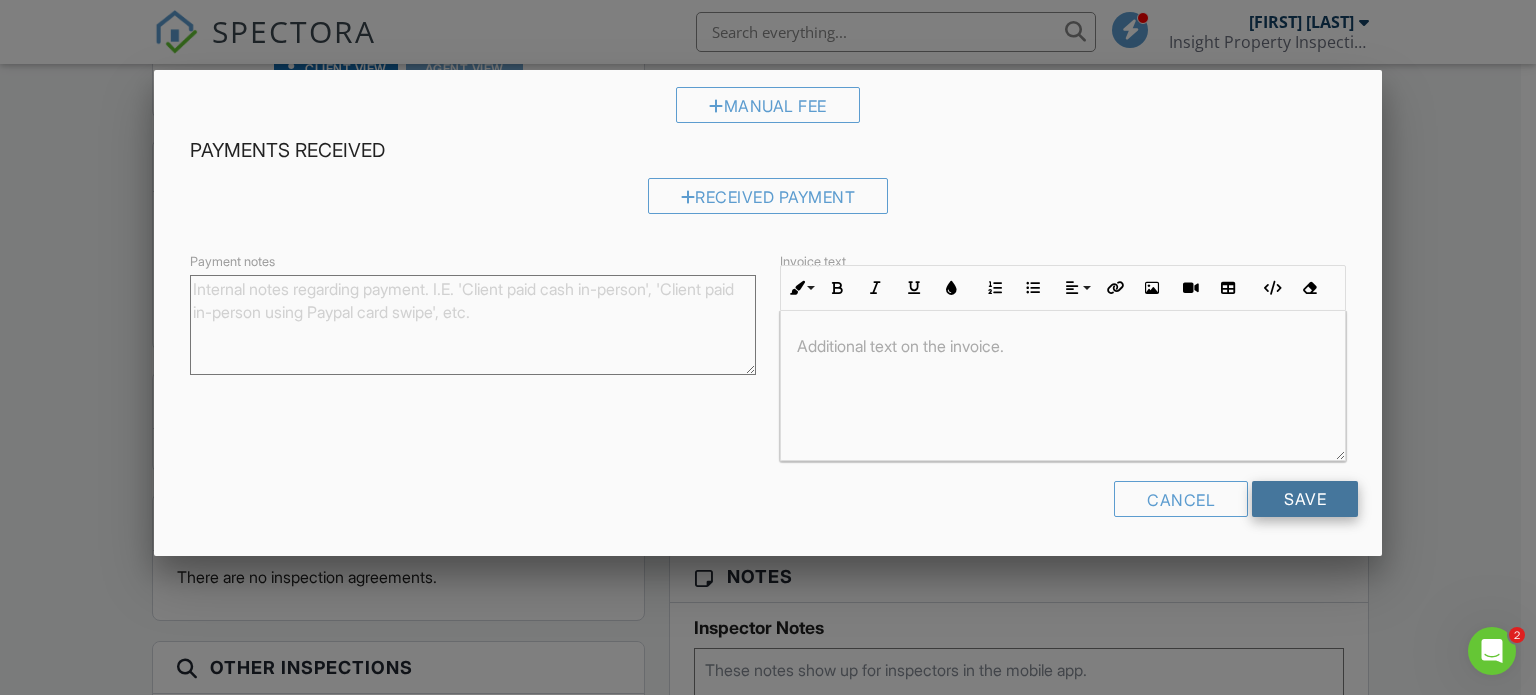 click on "Save" at bounding box center [1305, 499] 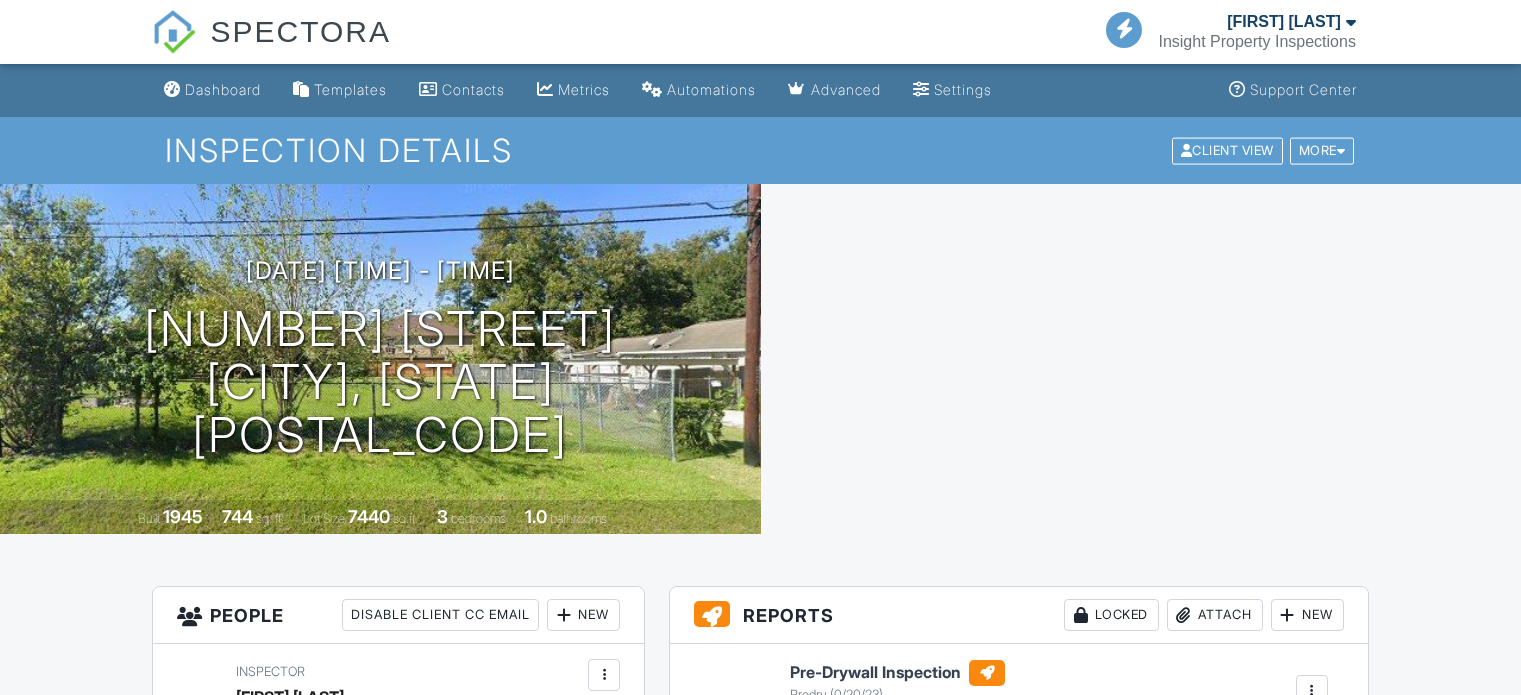 scroll, scrollTop: 0, scrollLeft: 0, axis: both 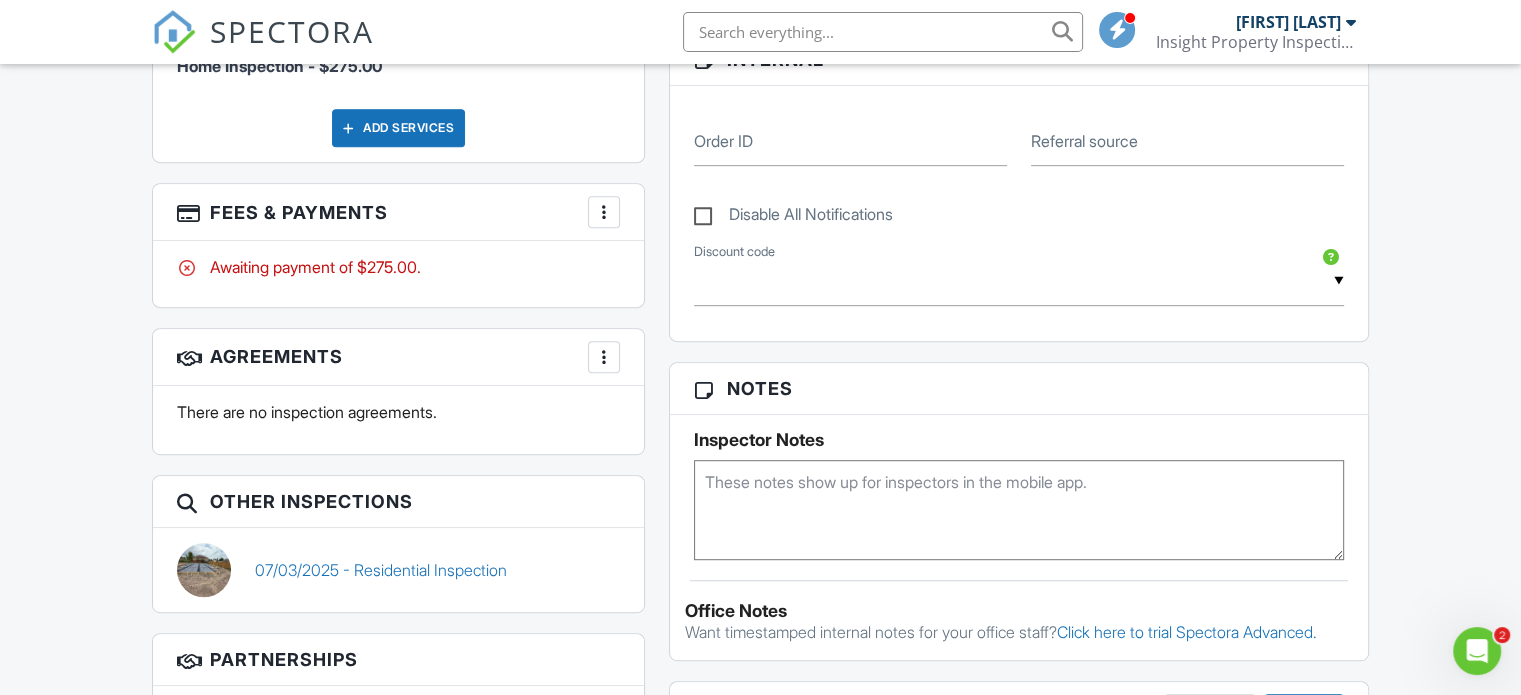click at bounding box center [604, 212] 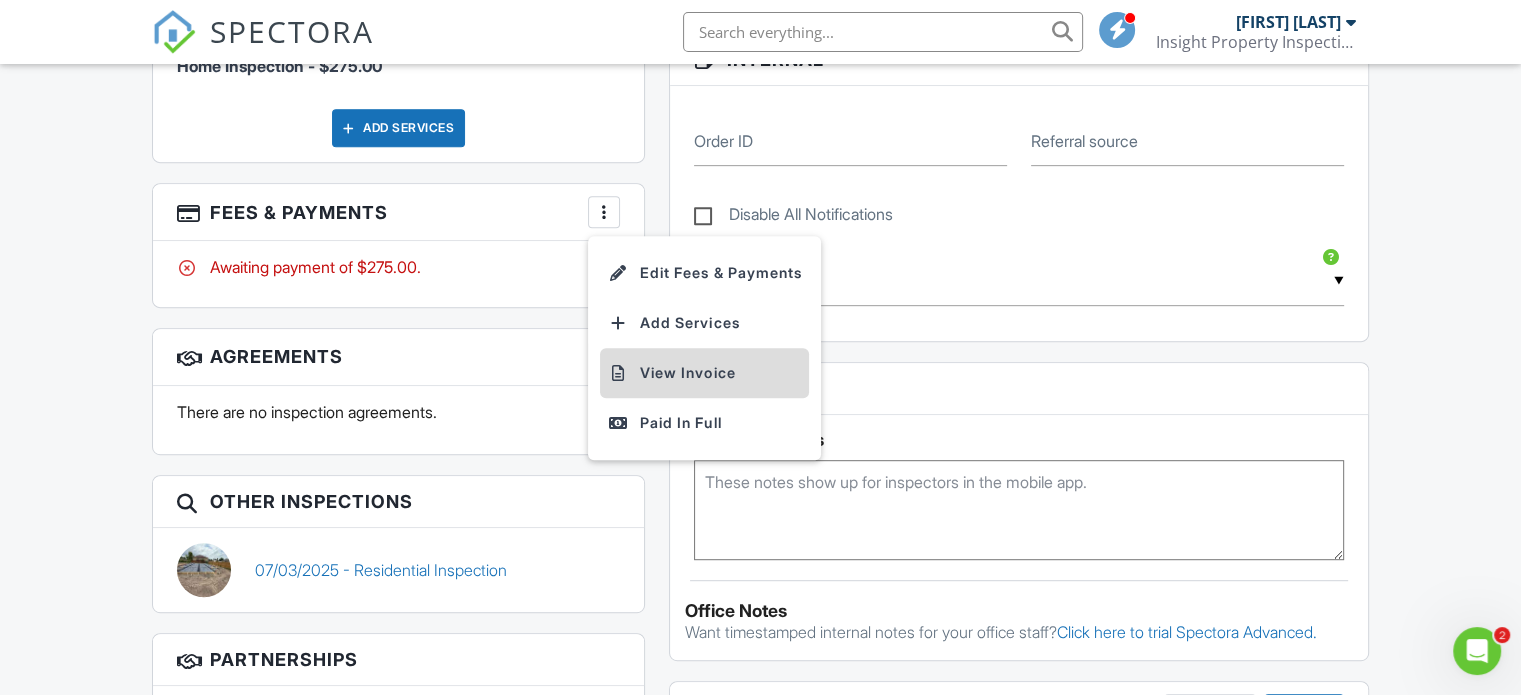 click on "View Invoice" at bounding box center [704, 373] 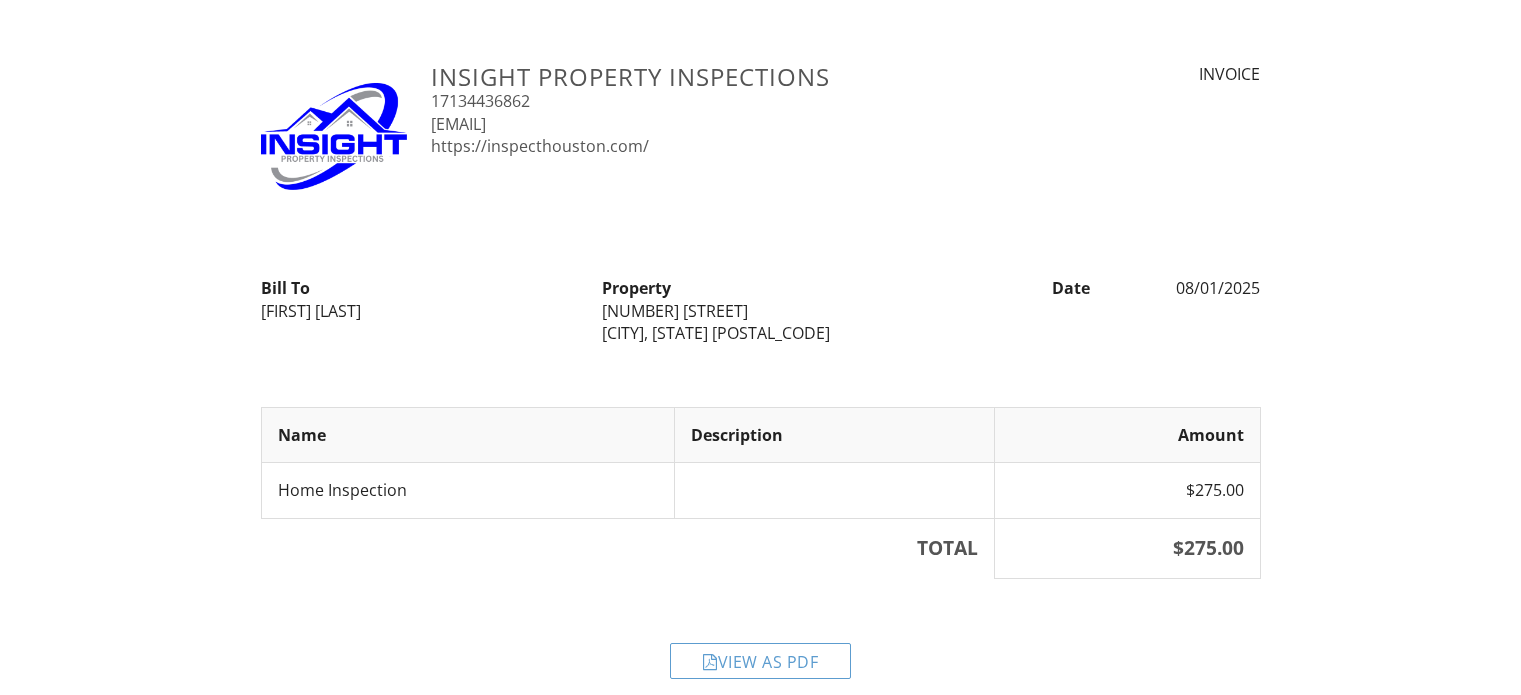 scroll, scrollTop: 0, scrollLeft: 0, axis: both 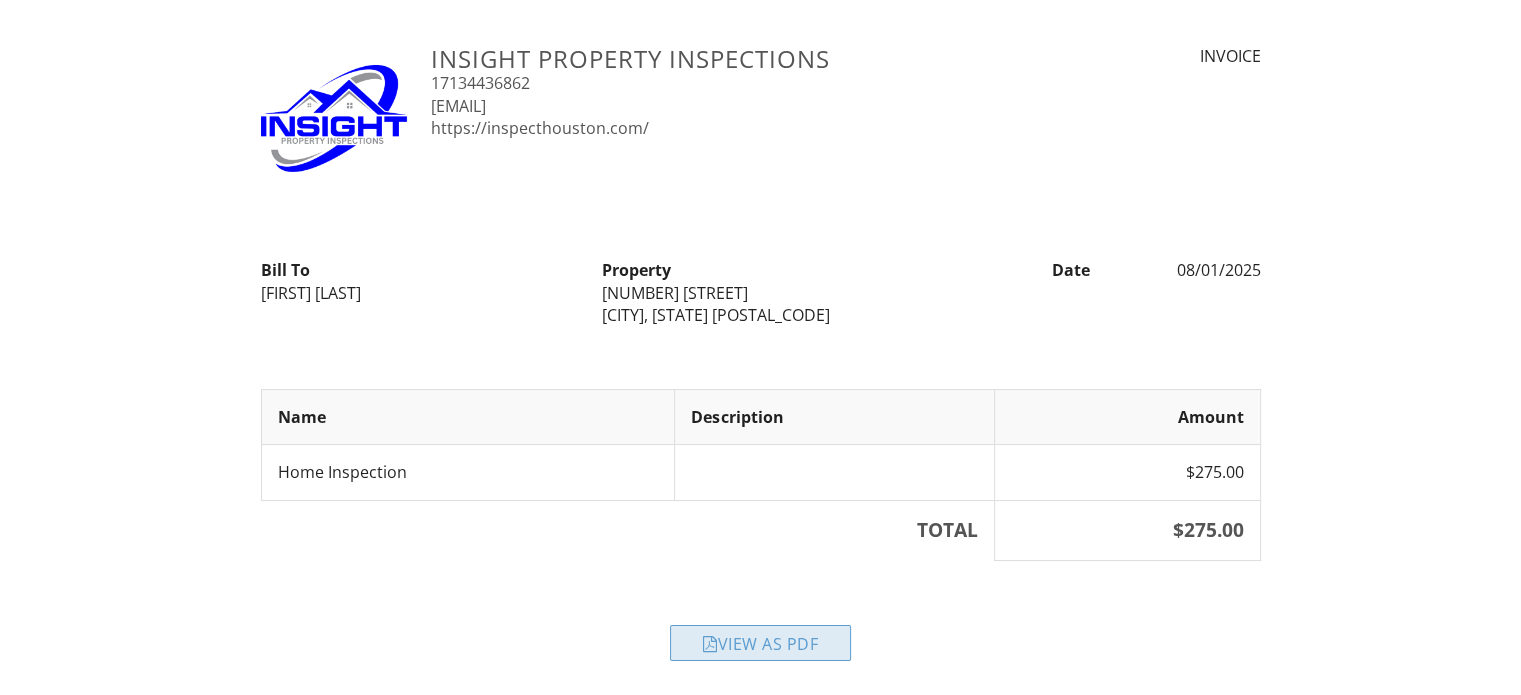 click on "View as PDF" at bounding box center (760, 643) 